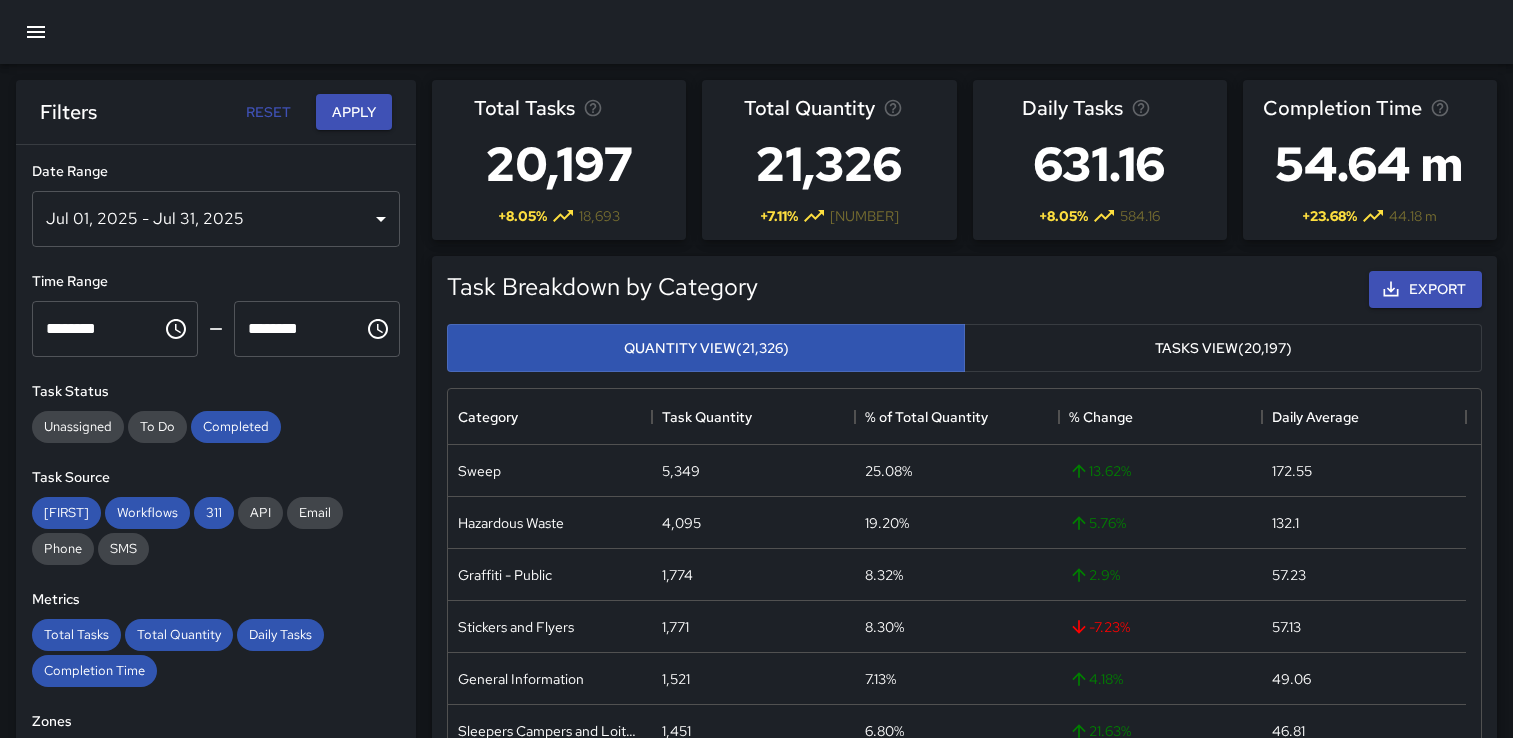 scroll, scrollTop: 0, scrollLeft: 0, axis: both 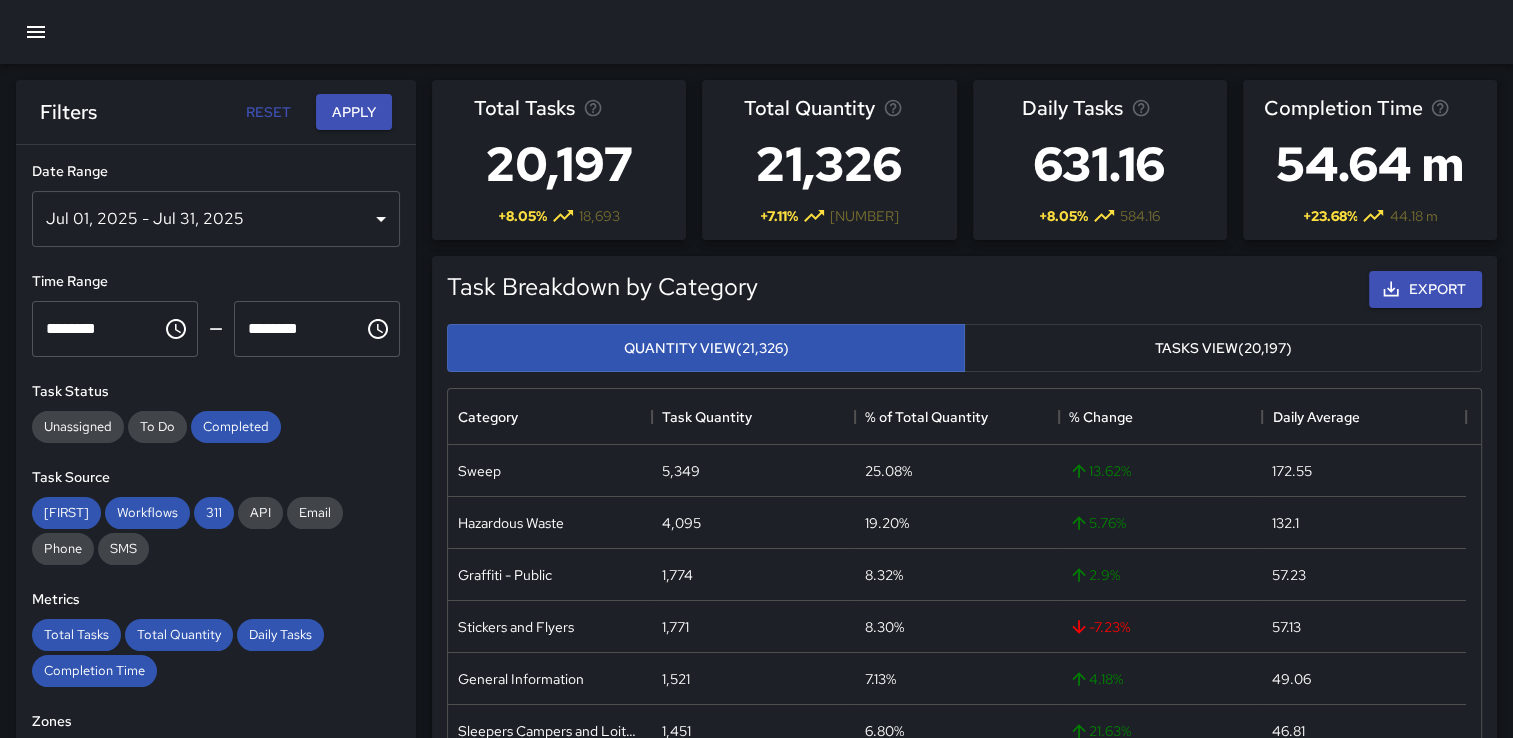 click at bounding box center [36, 32] 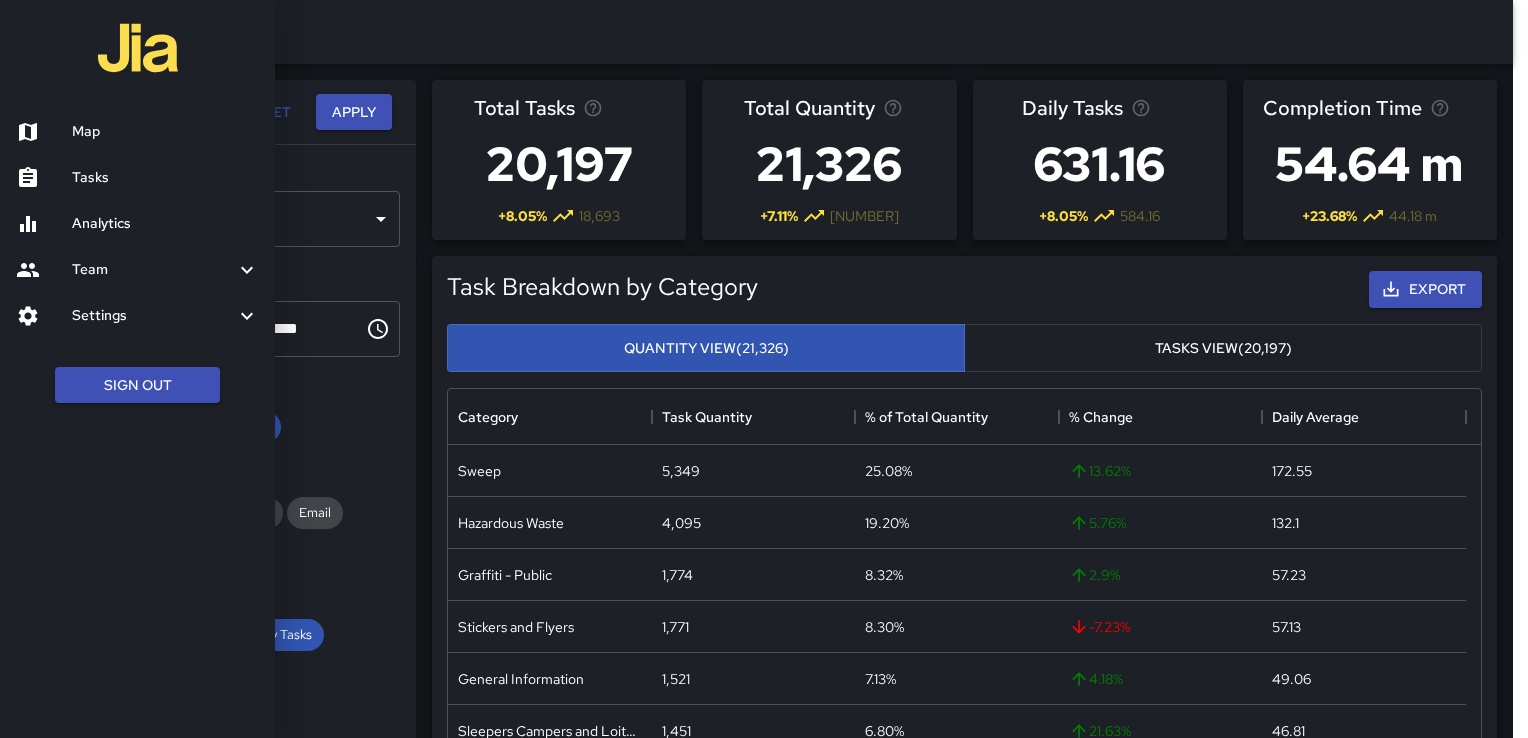 click on "Map" at bounding box center [165, 132] 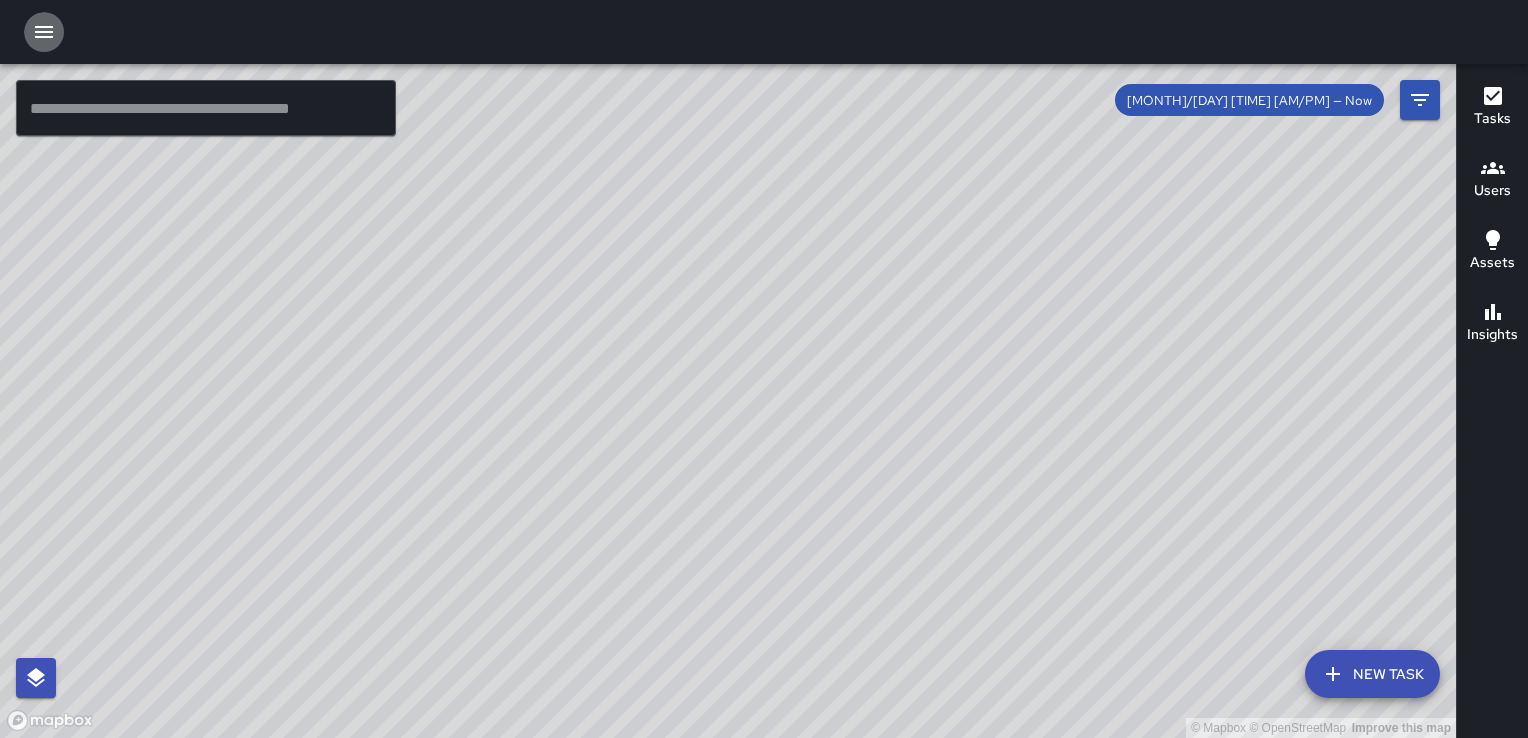 click 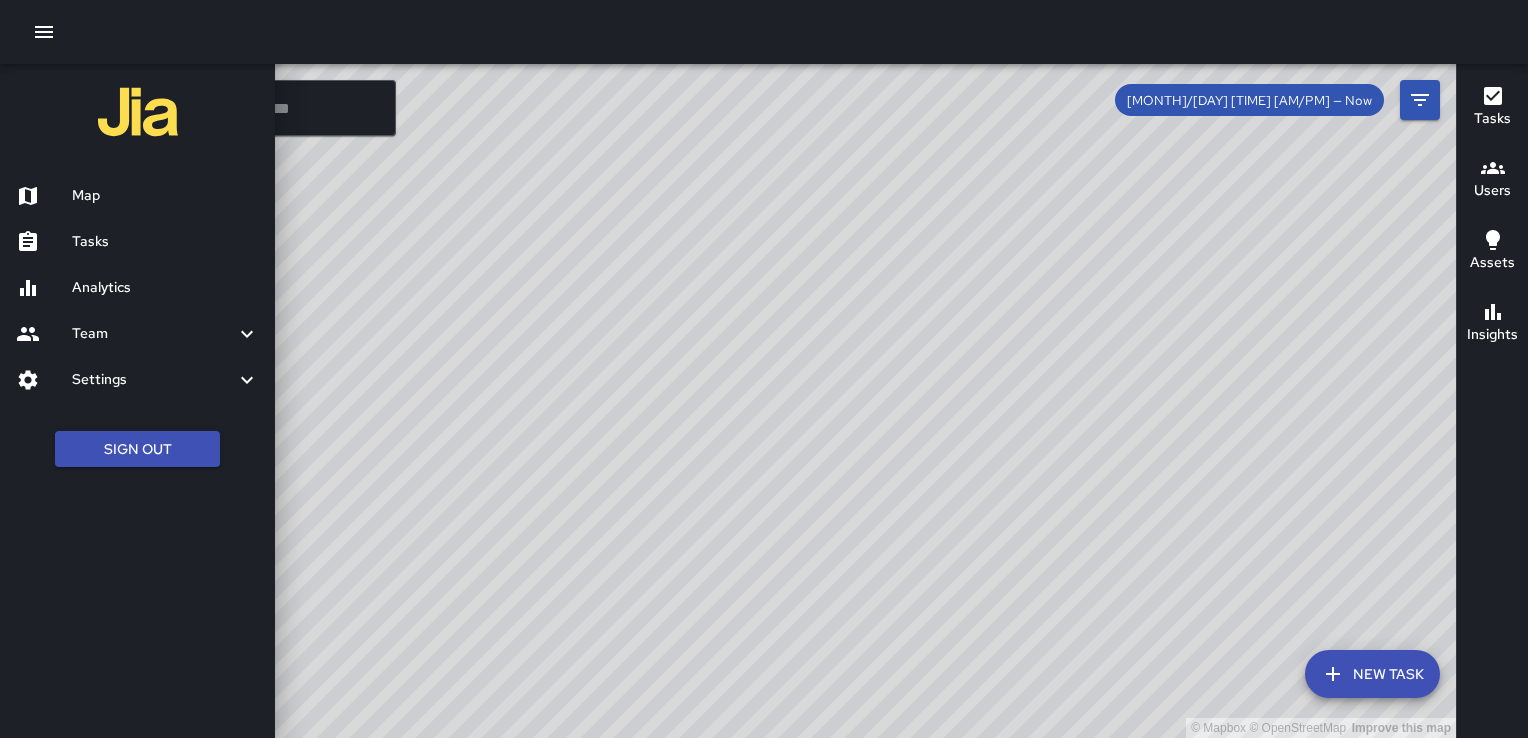 click at bounding box center (764, 369) 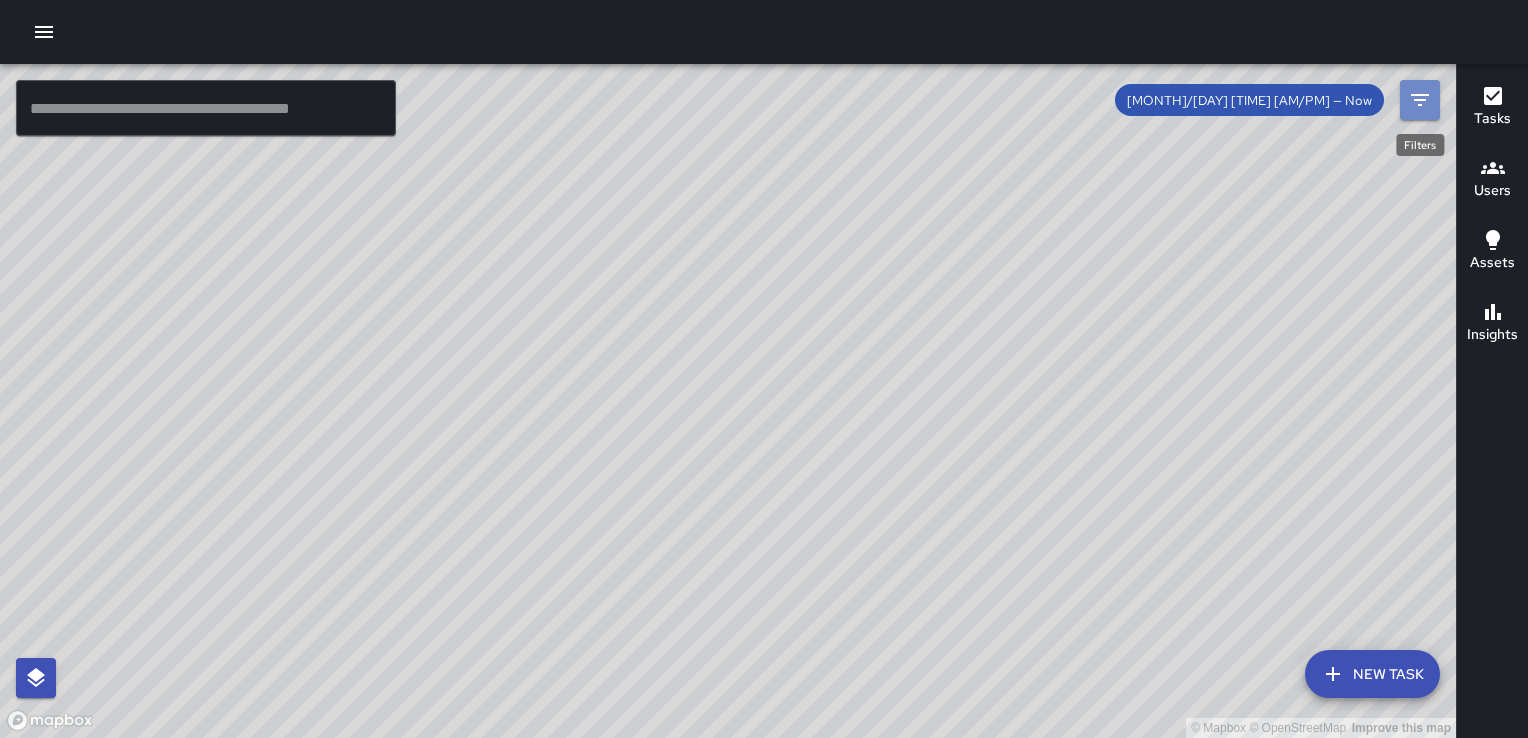click 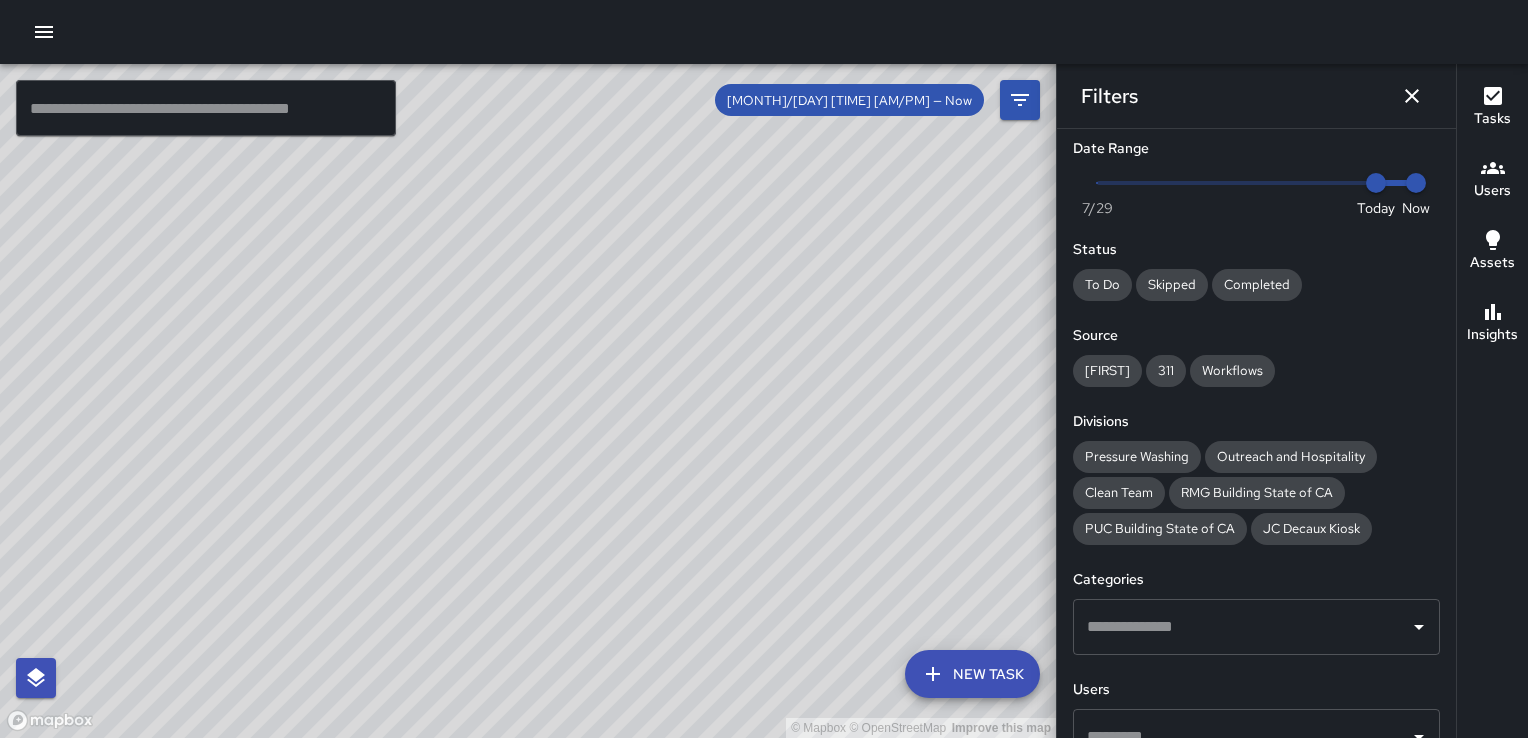 scroll, scrollTop: 0, scrollLeft: 0, axis: both 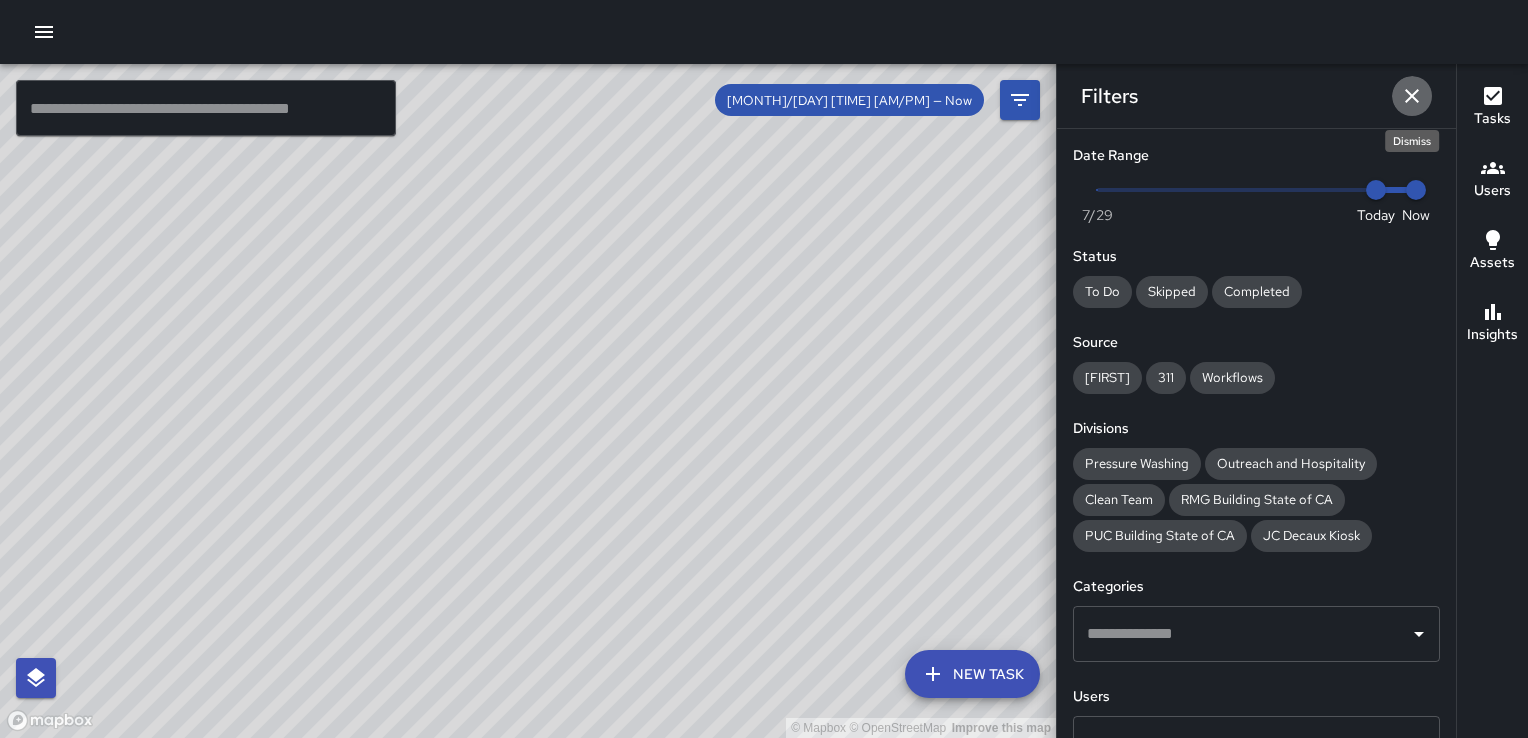 click 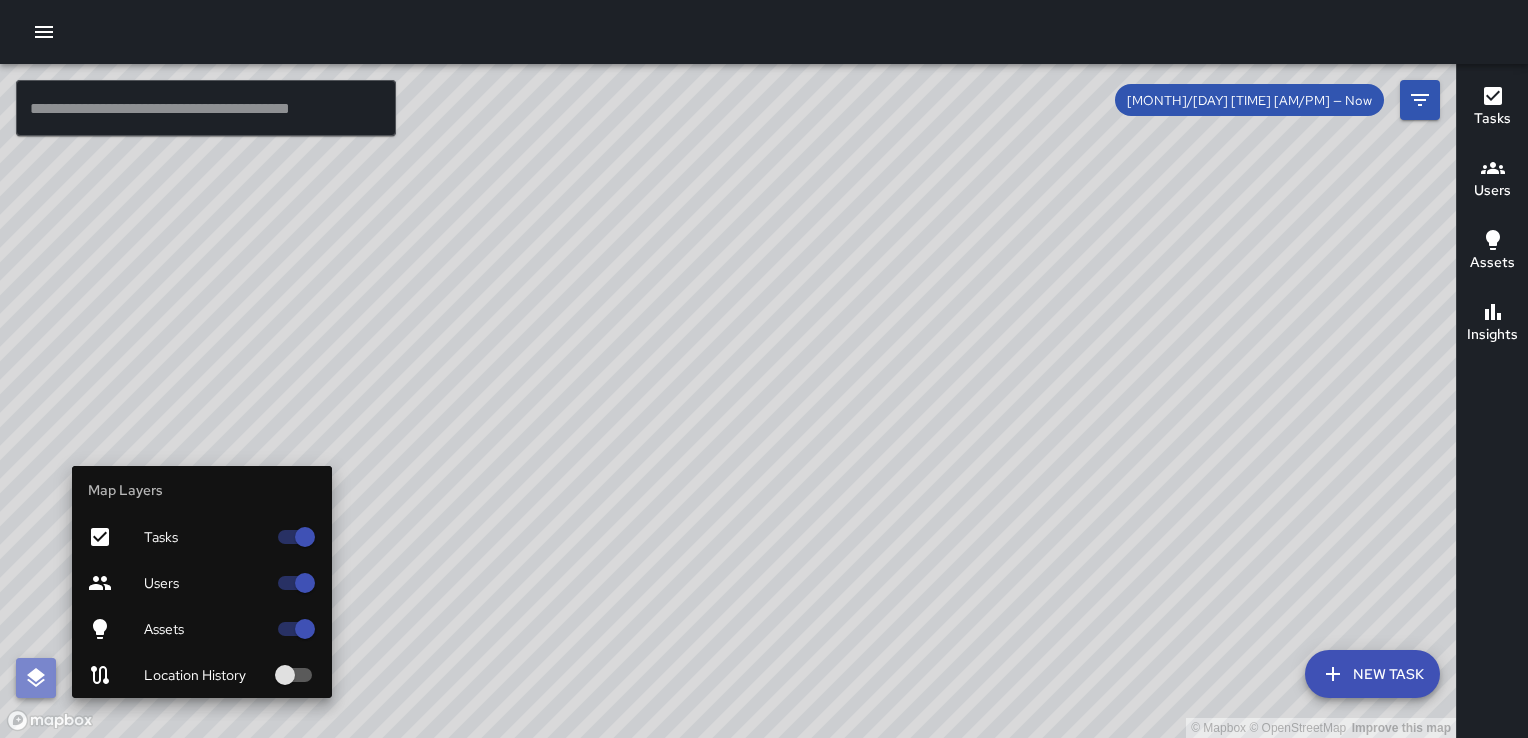 click at bounding box center [36, 678] 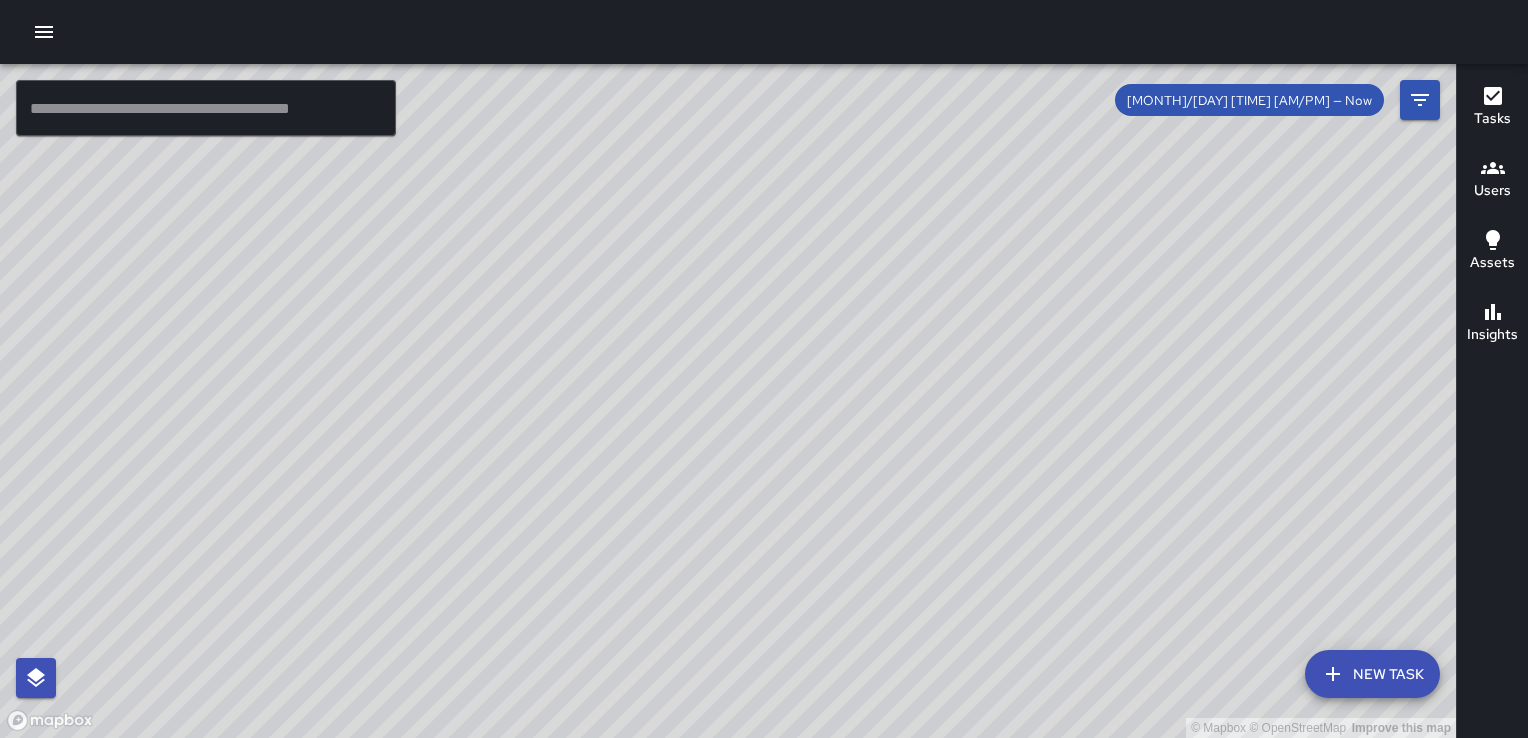 click on "© Mapbox   © OpenStreetMap   Improve this map" at bounding box center [728, 401] 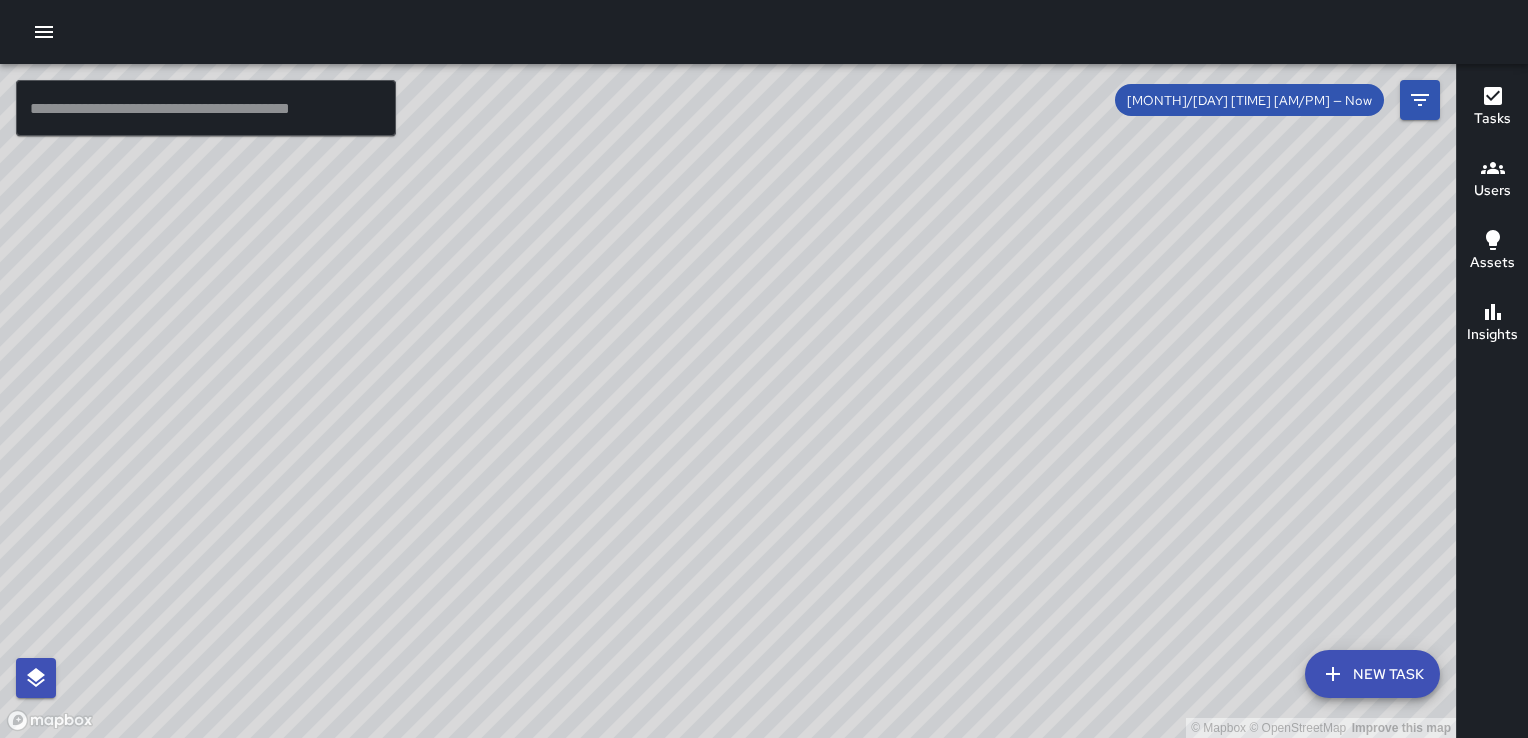 click 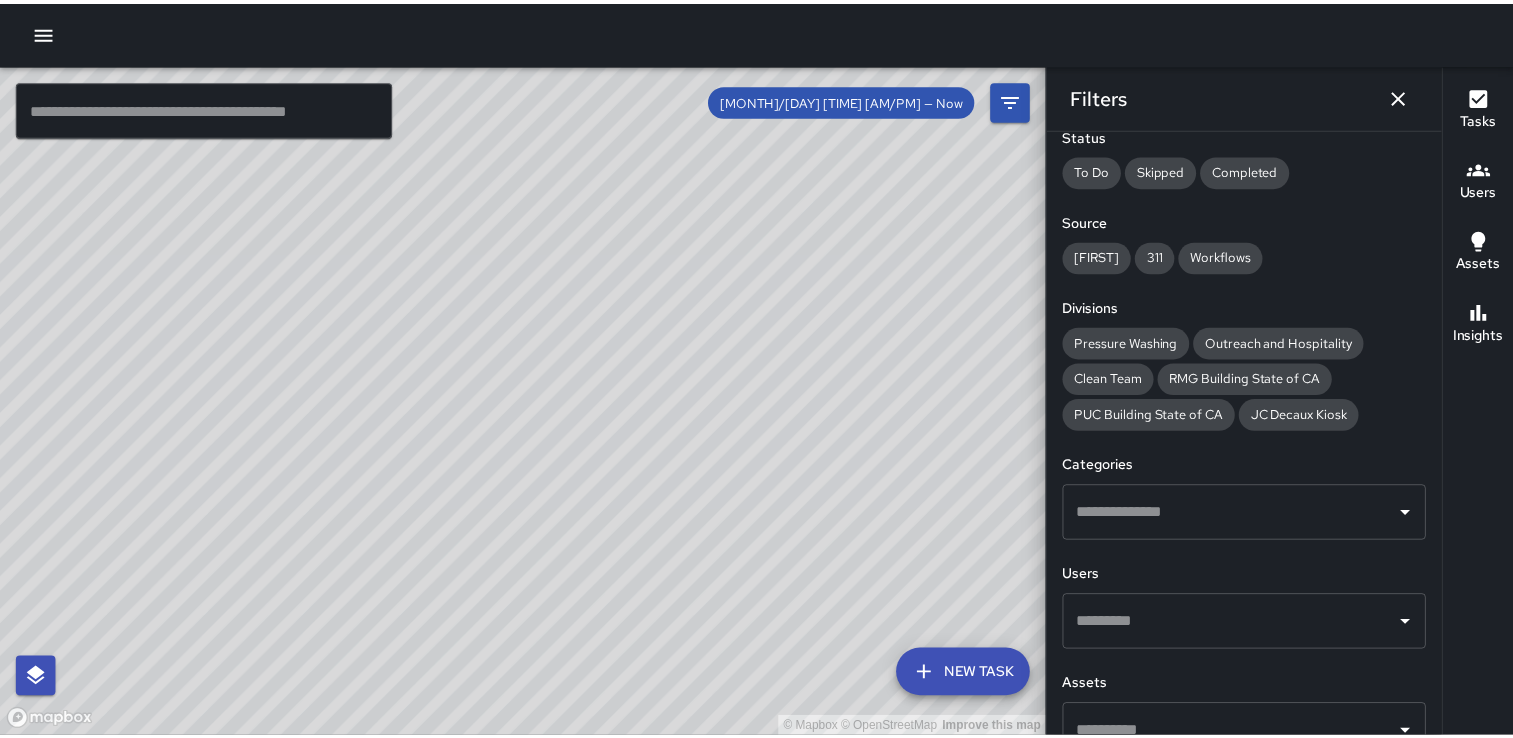 scroll, scrollTop: 119, scrollLeft: 0, axis: vertical 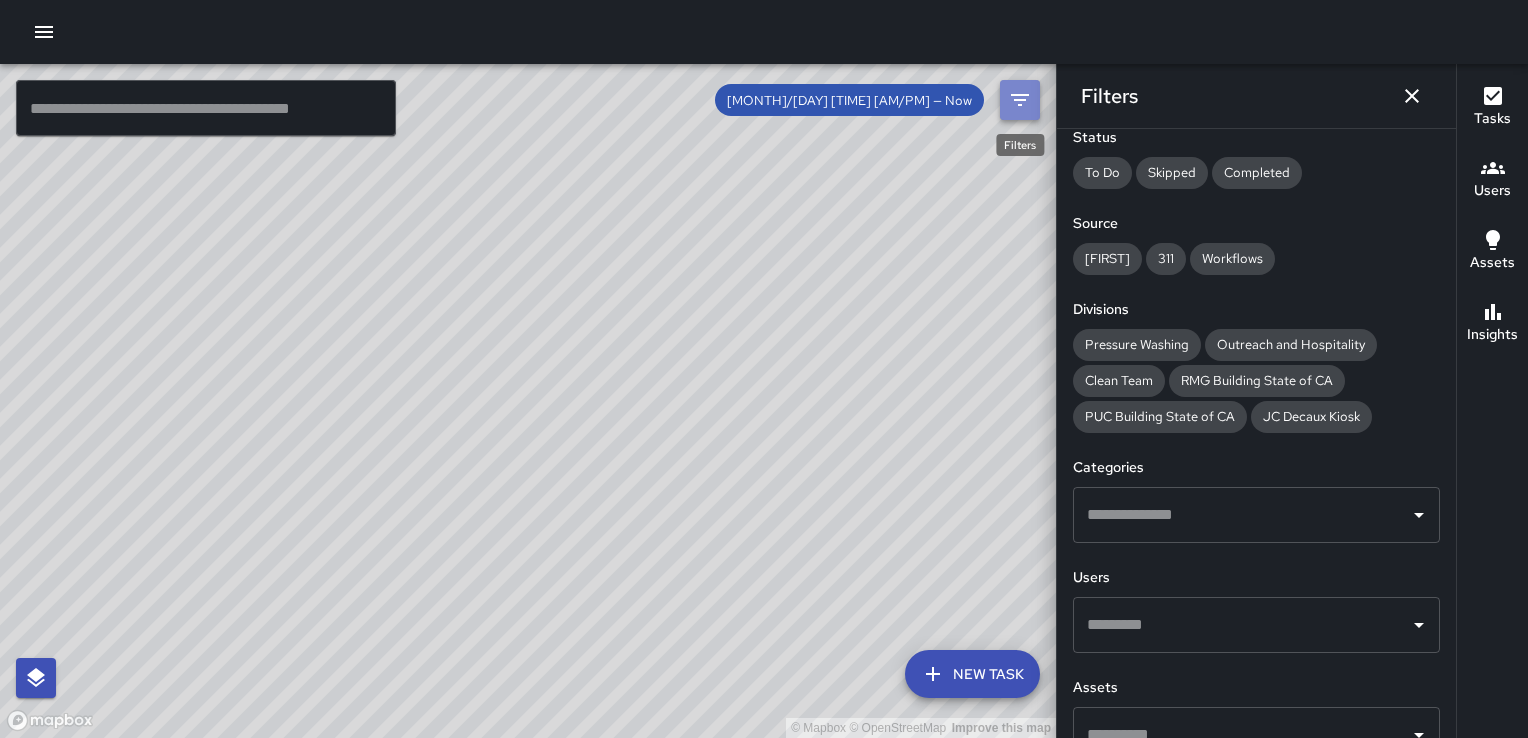 click 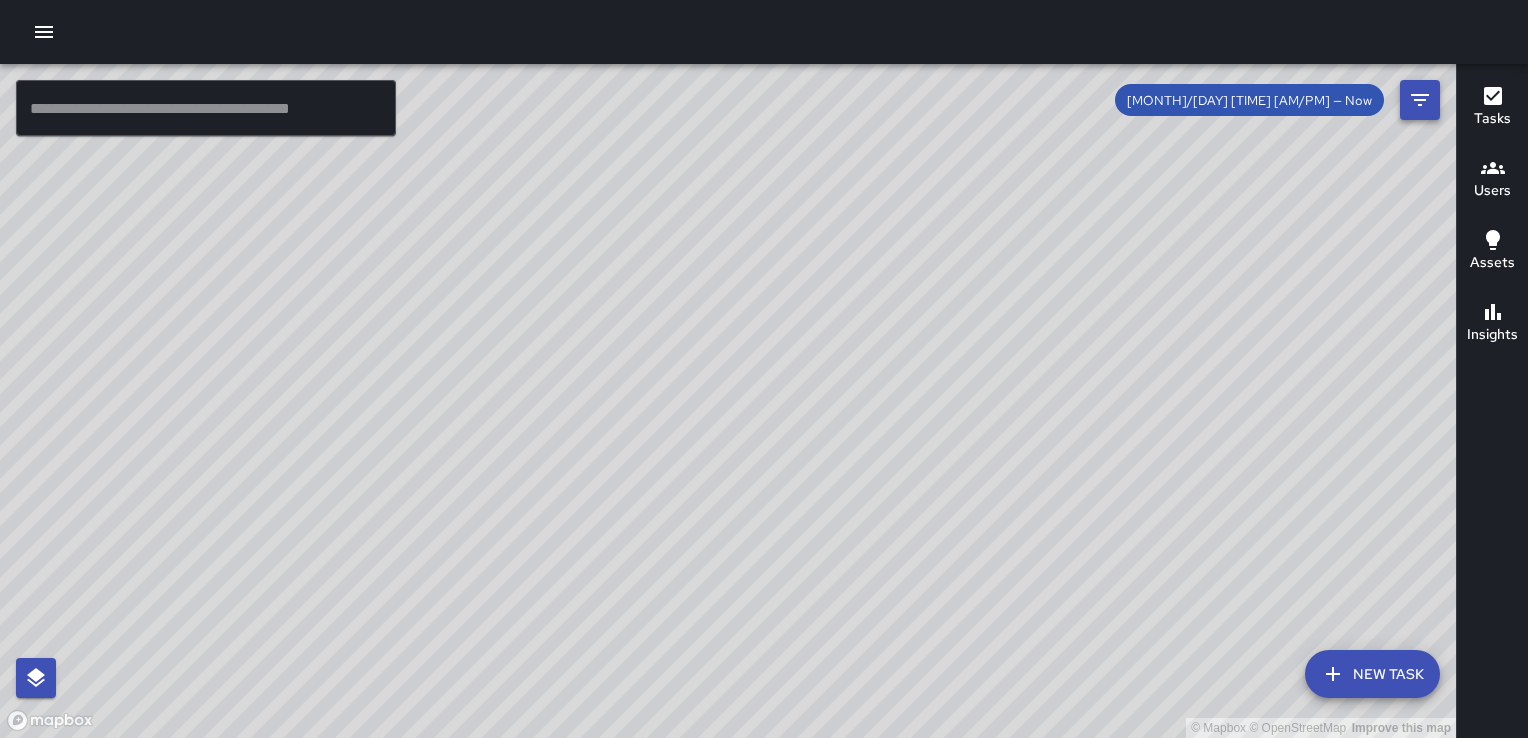 click 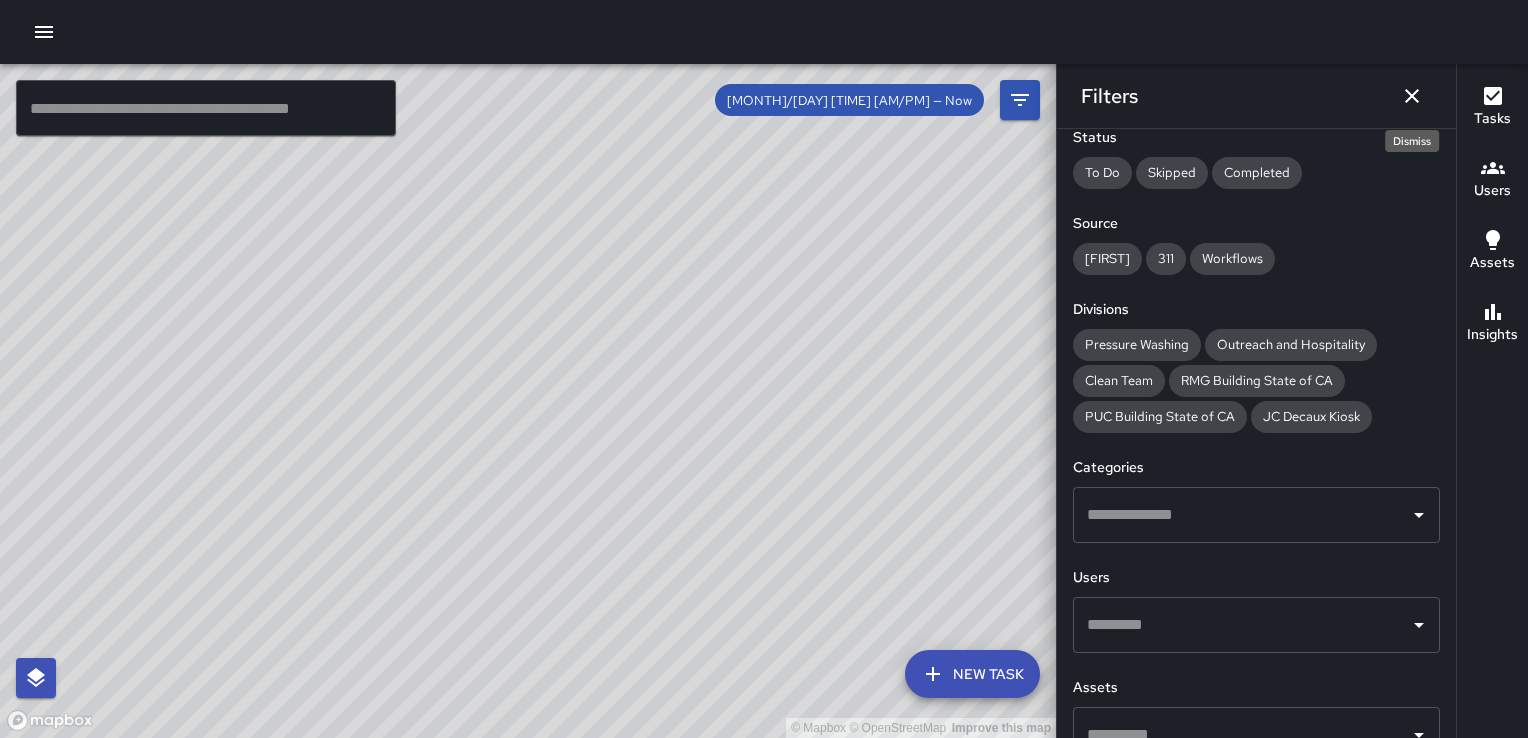 click 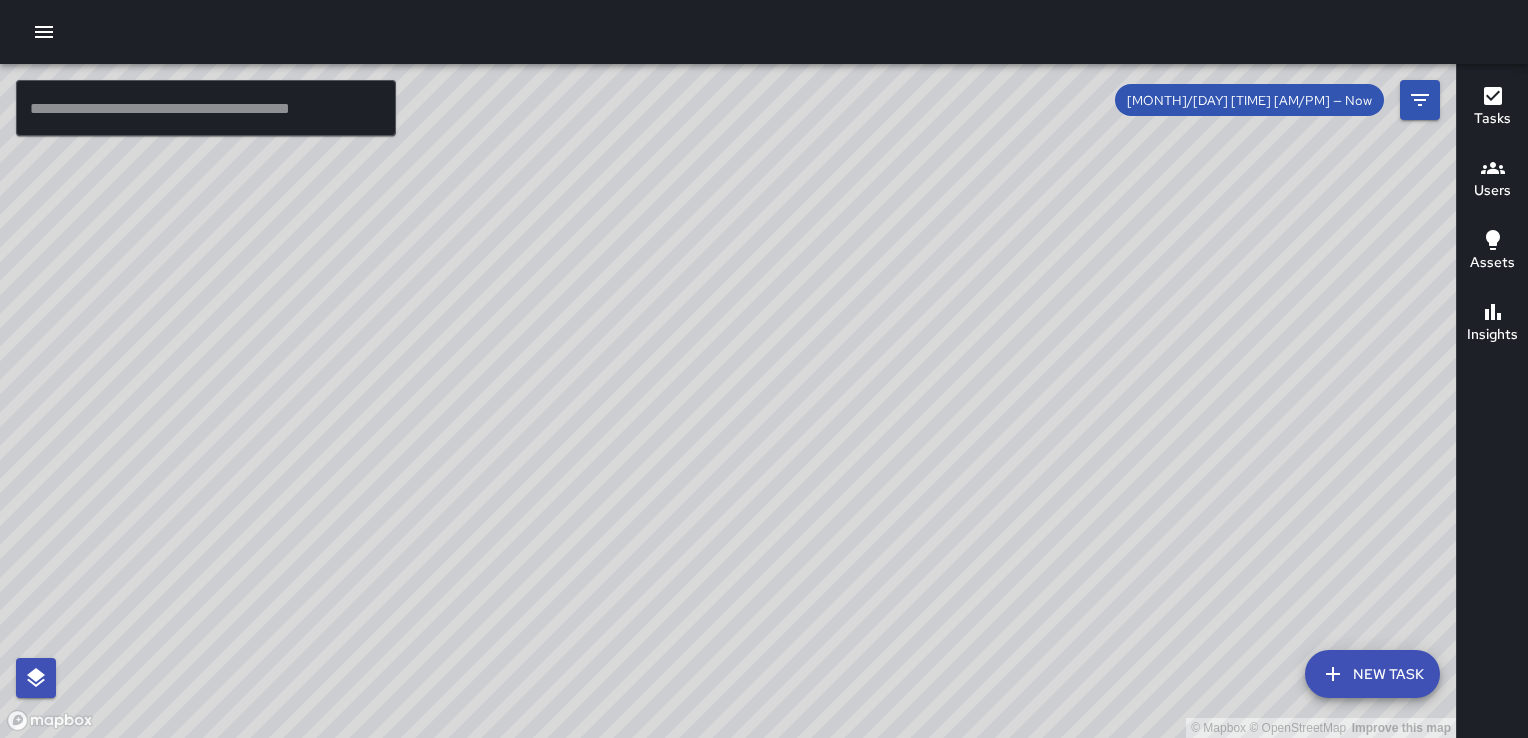 click 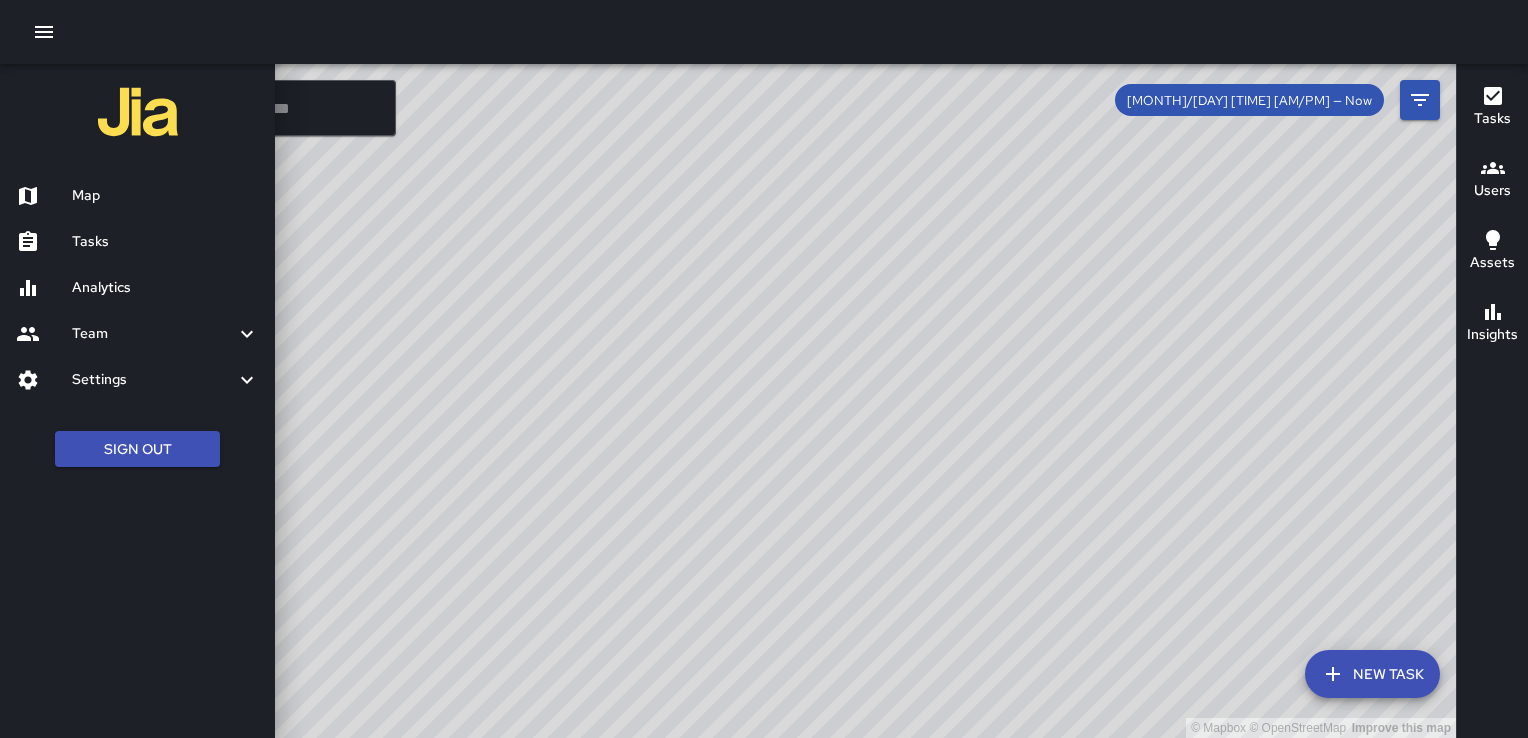 click on "Map" at bounding box center [165, 196] 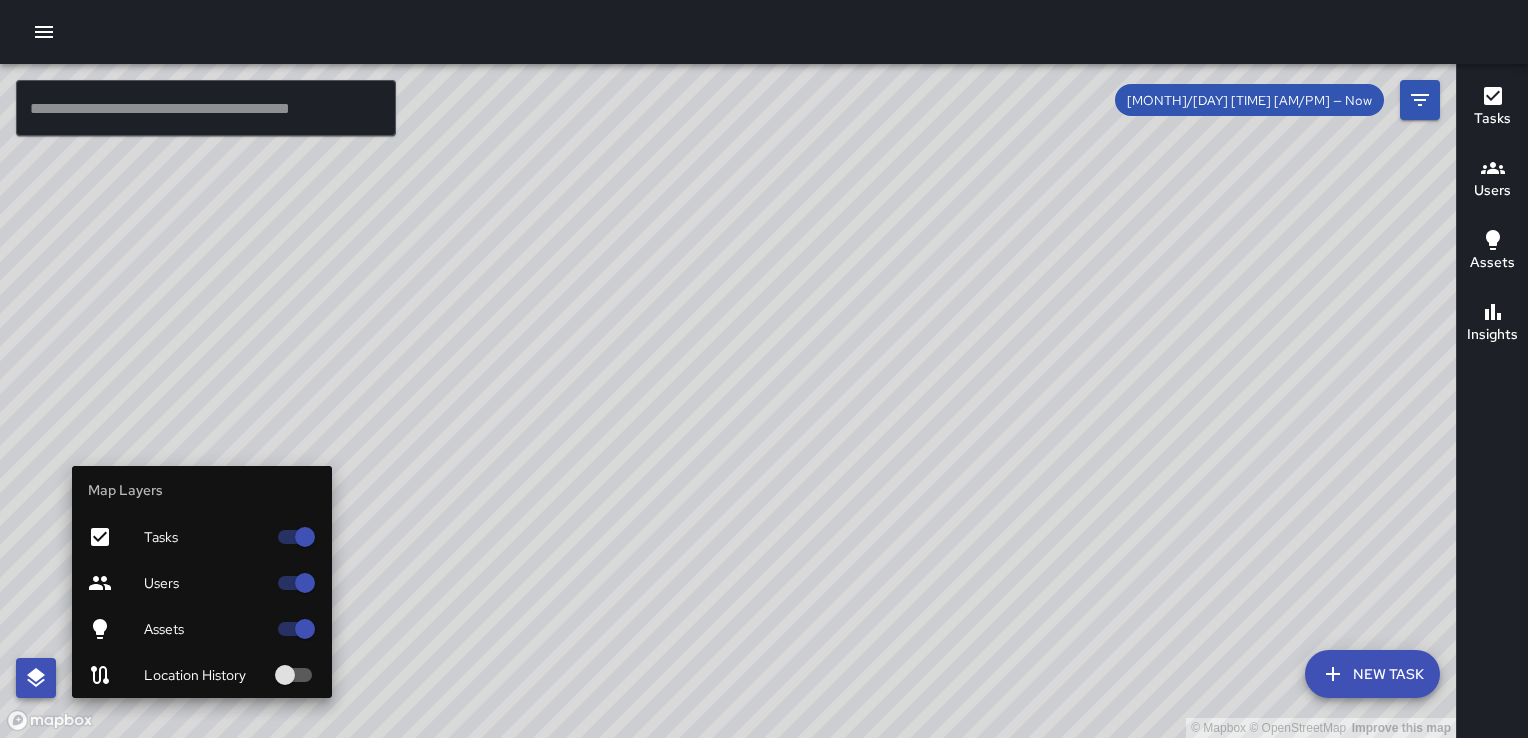 click 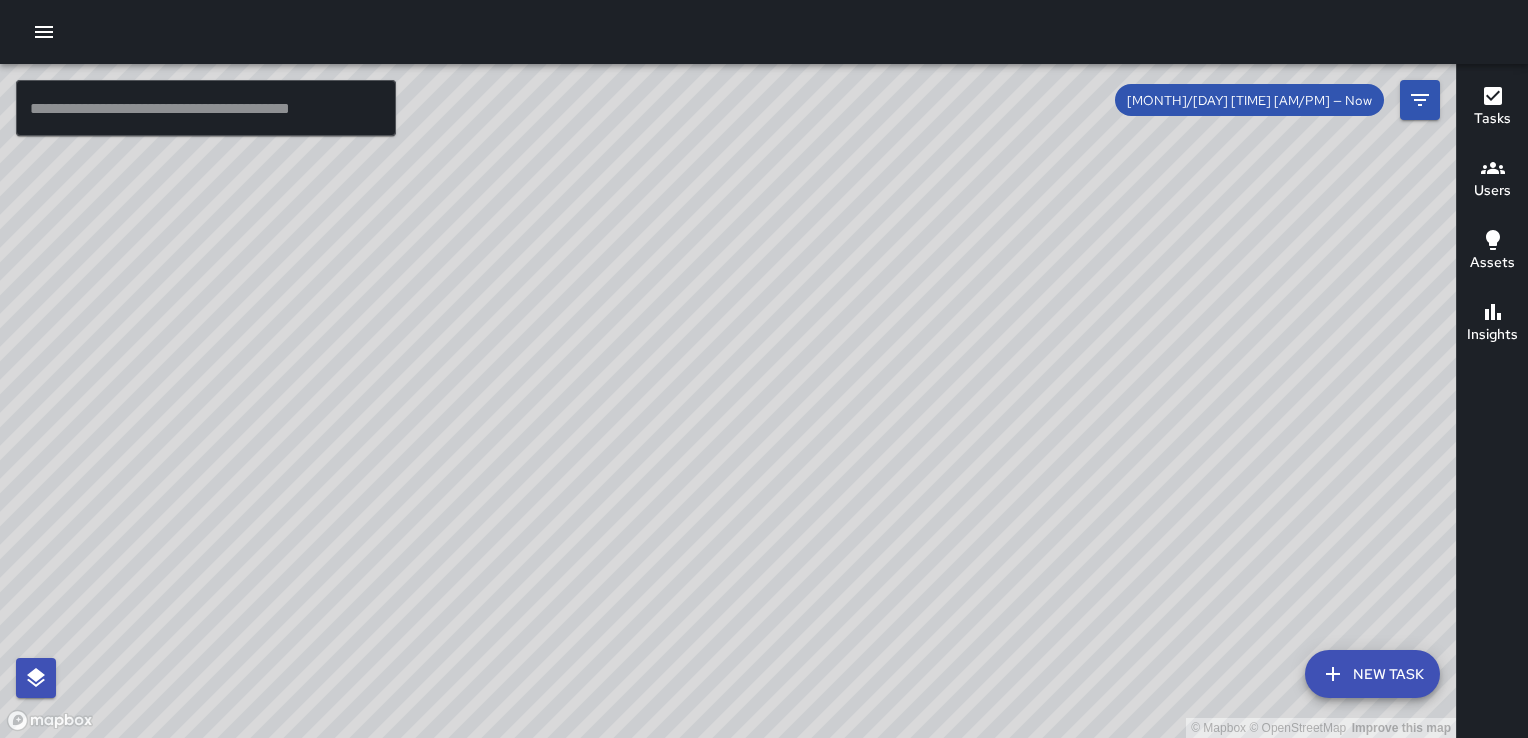 click 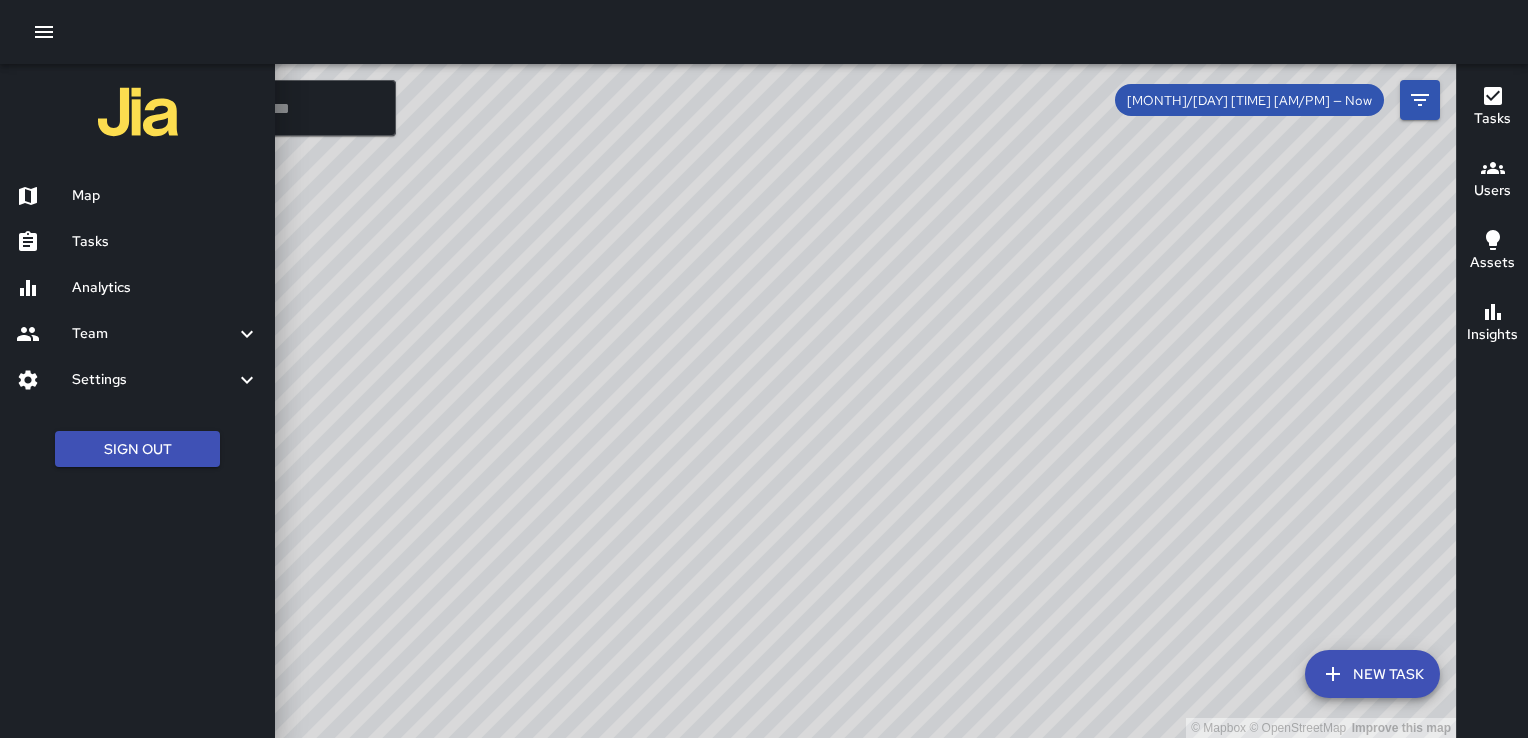 click on "Analytics" at bounding box center (165, 288) 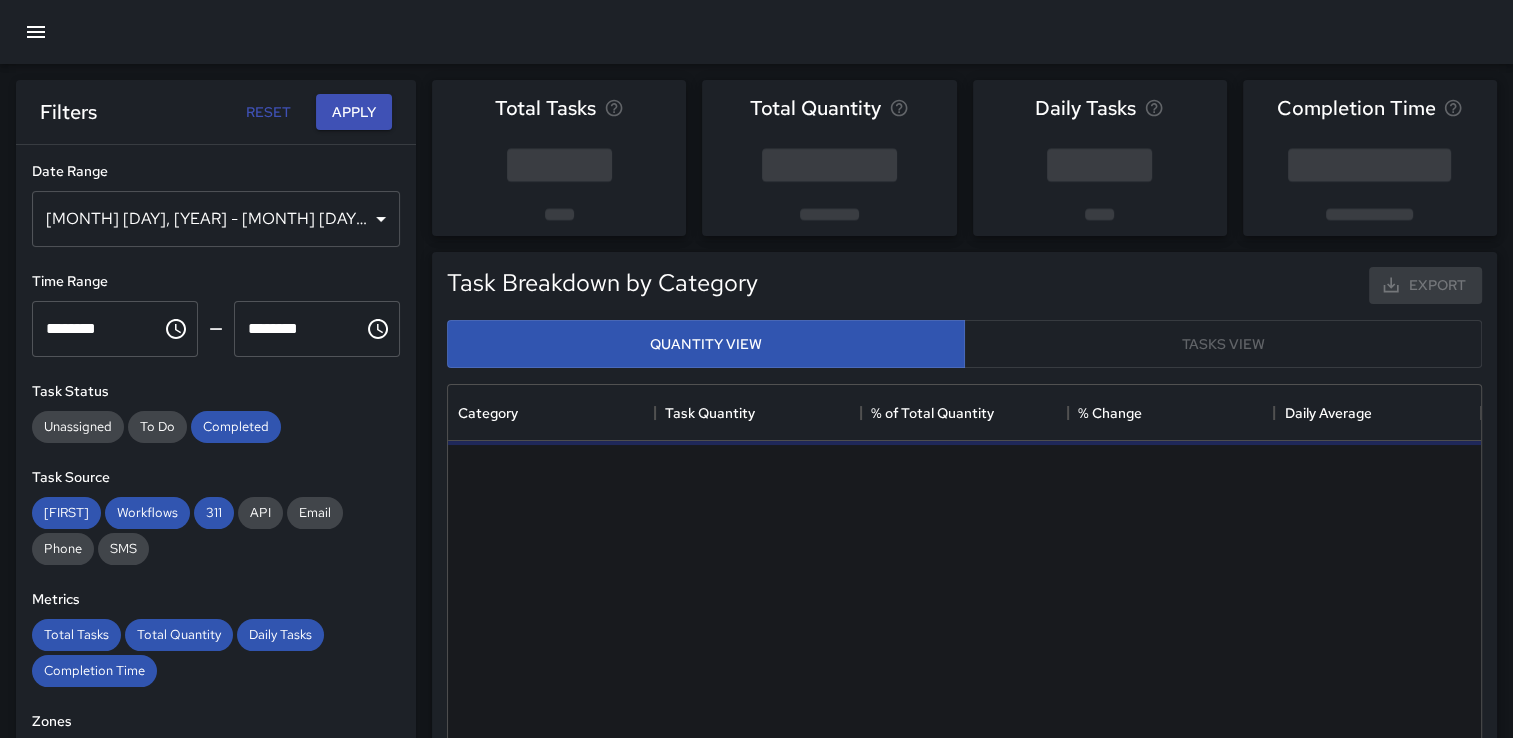 scroll, scrollTop: 16, scrollLeft: 16, axis: both 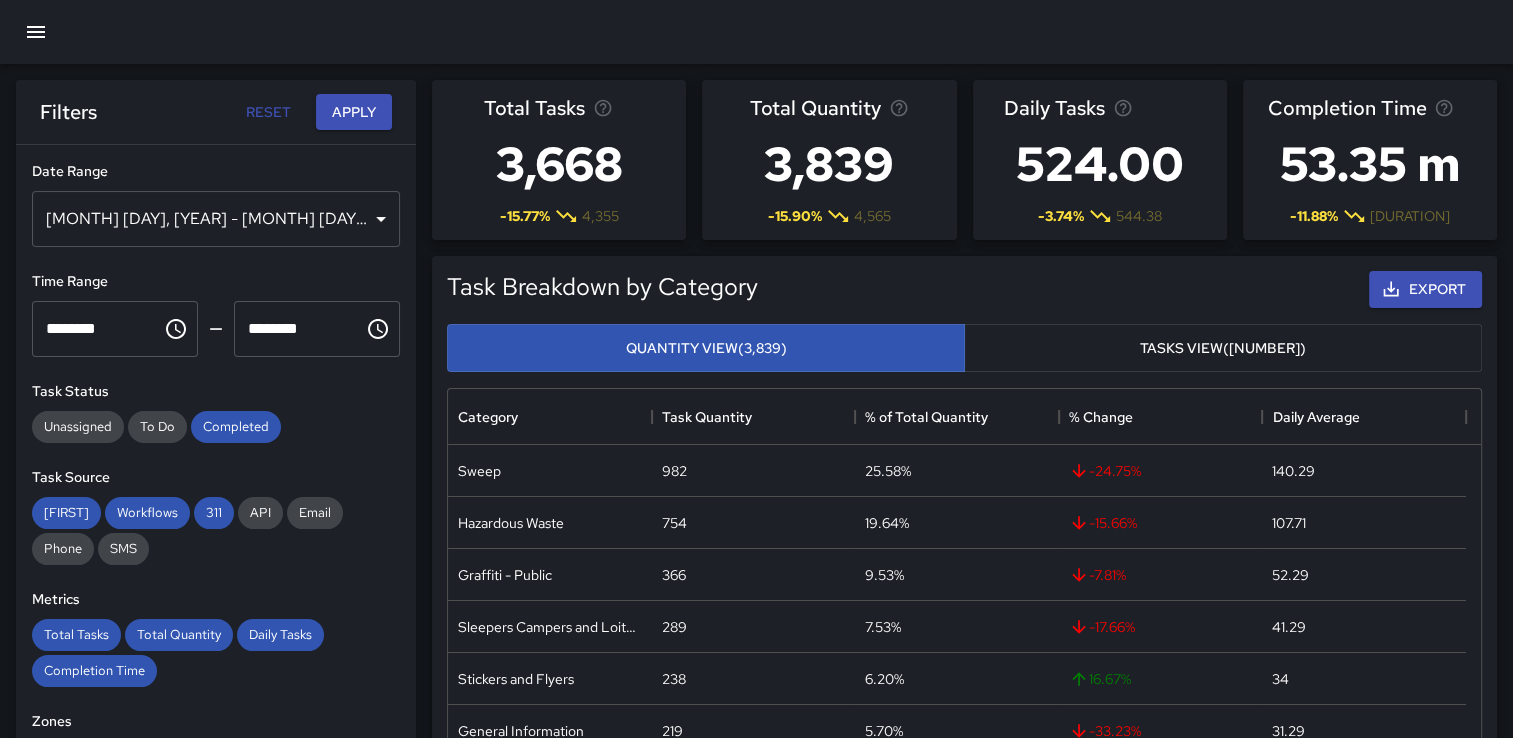 click 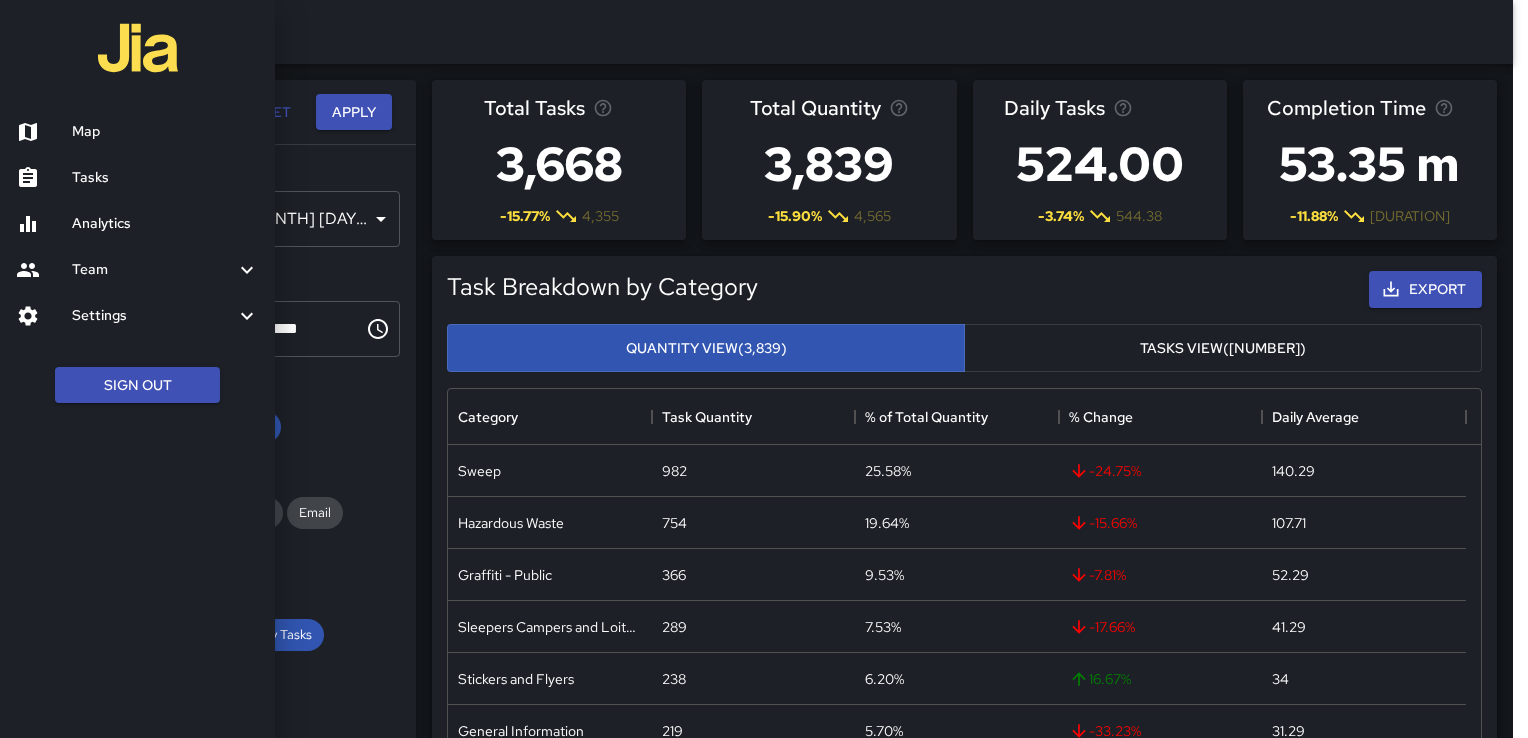 click on "Tasks" at bounding box center [165, 178] 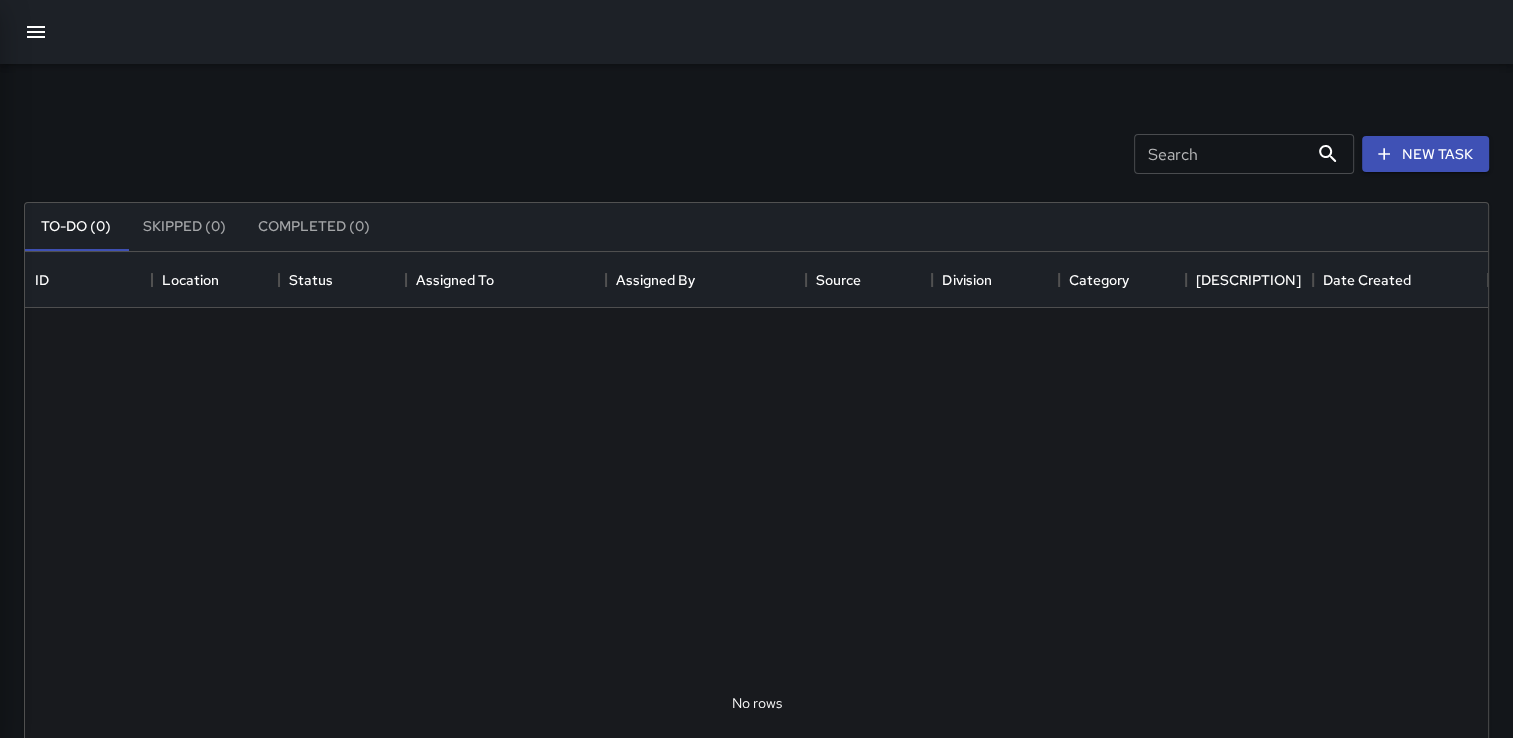 scroll, scrollTop: 16, scrollLeft: 16, axis: both 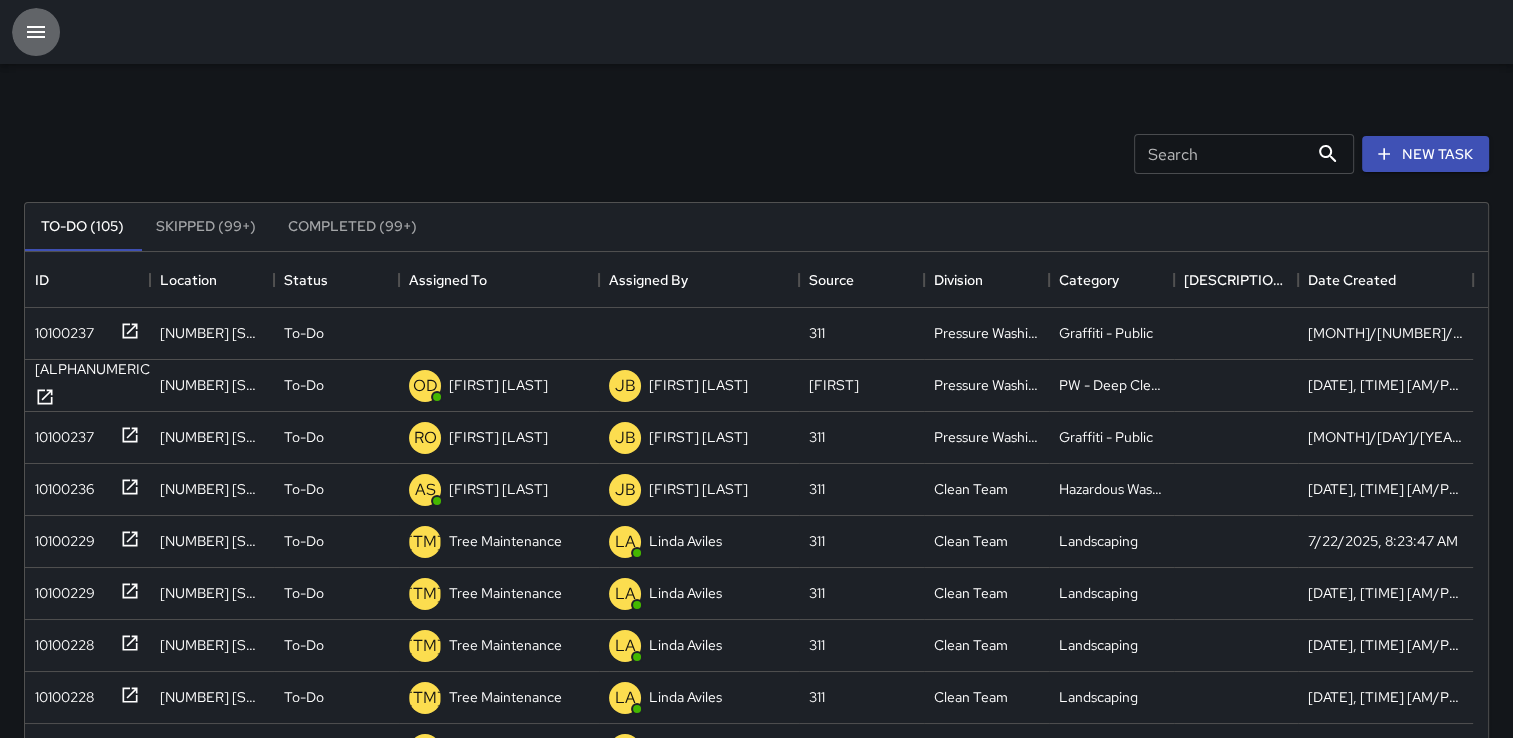 click 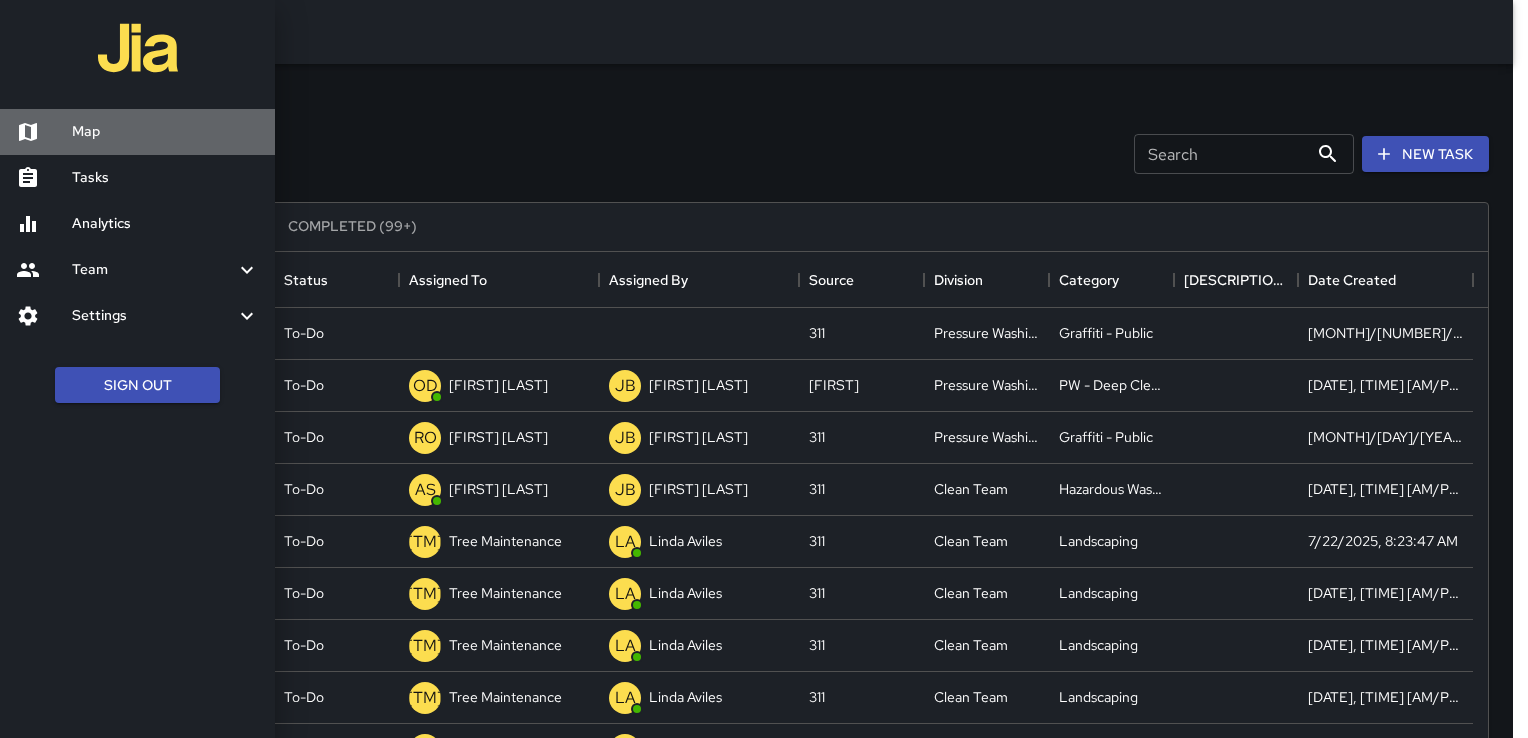 click on "Map" at bounding box center [165, 132] 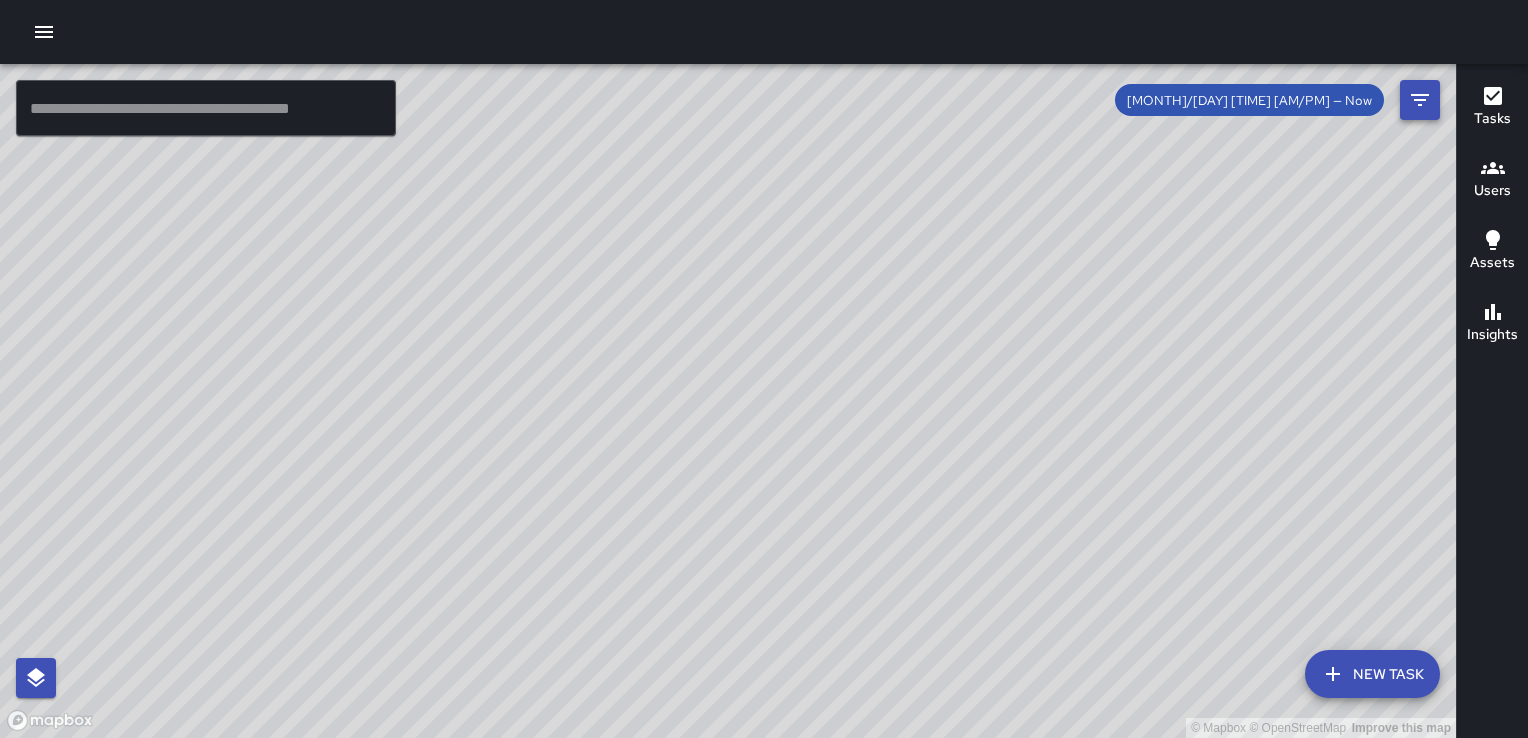 click 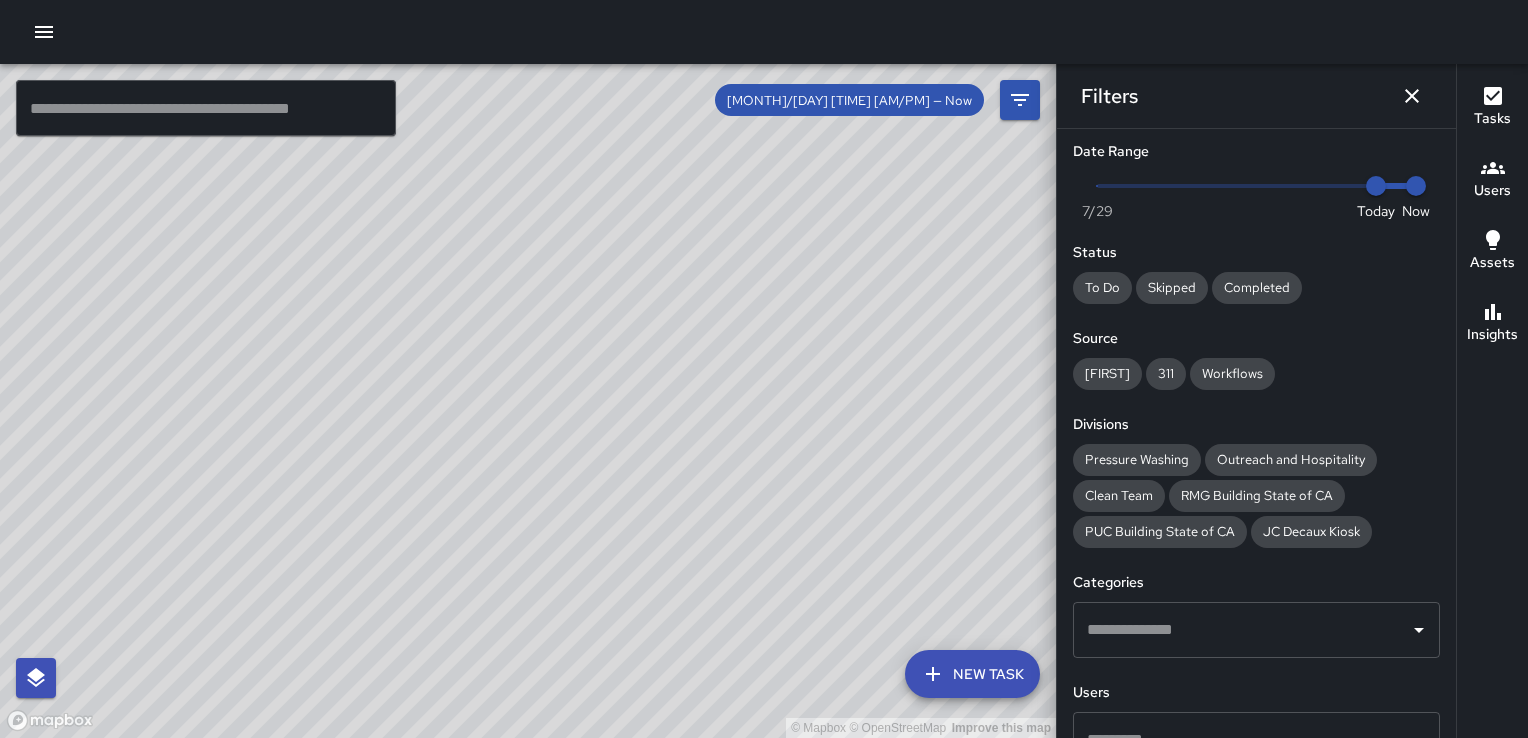 scroll, scrollTop: 0, scrollLeft: 0, axis: both 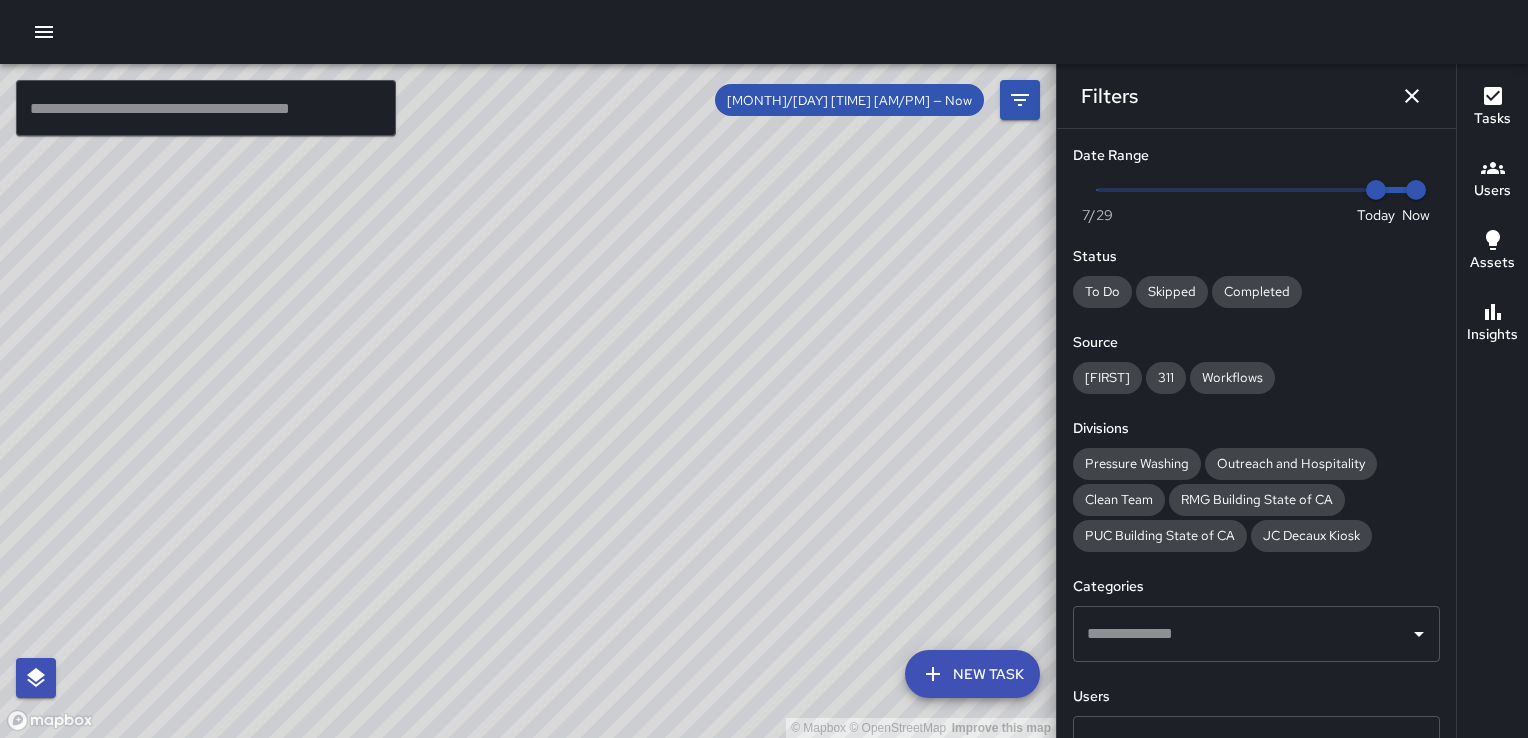 click at bounding box center [1256, 190] 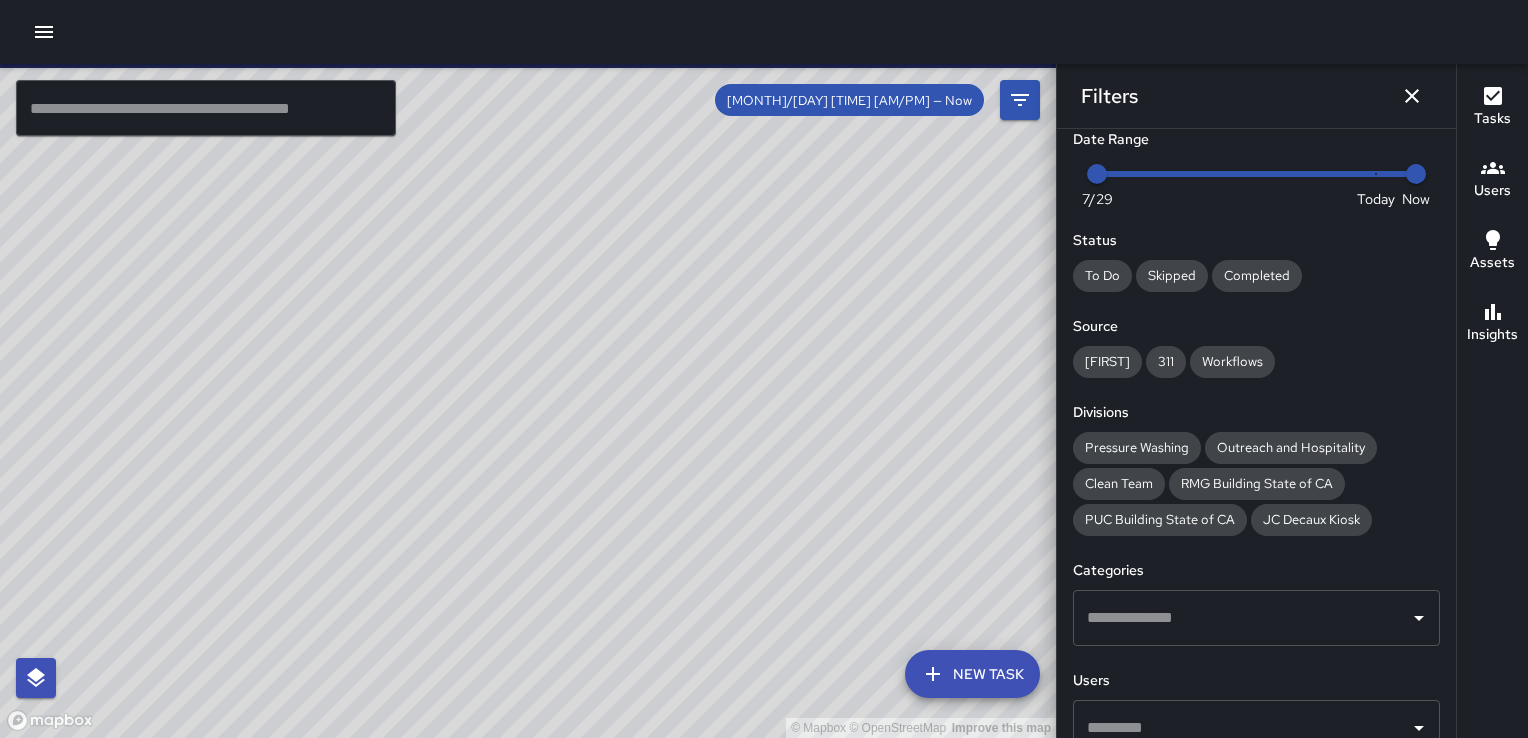scroll, scrollTop: 0, scrollLeft: 0, axis: both 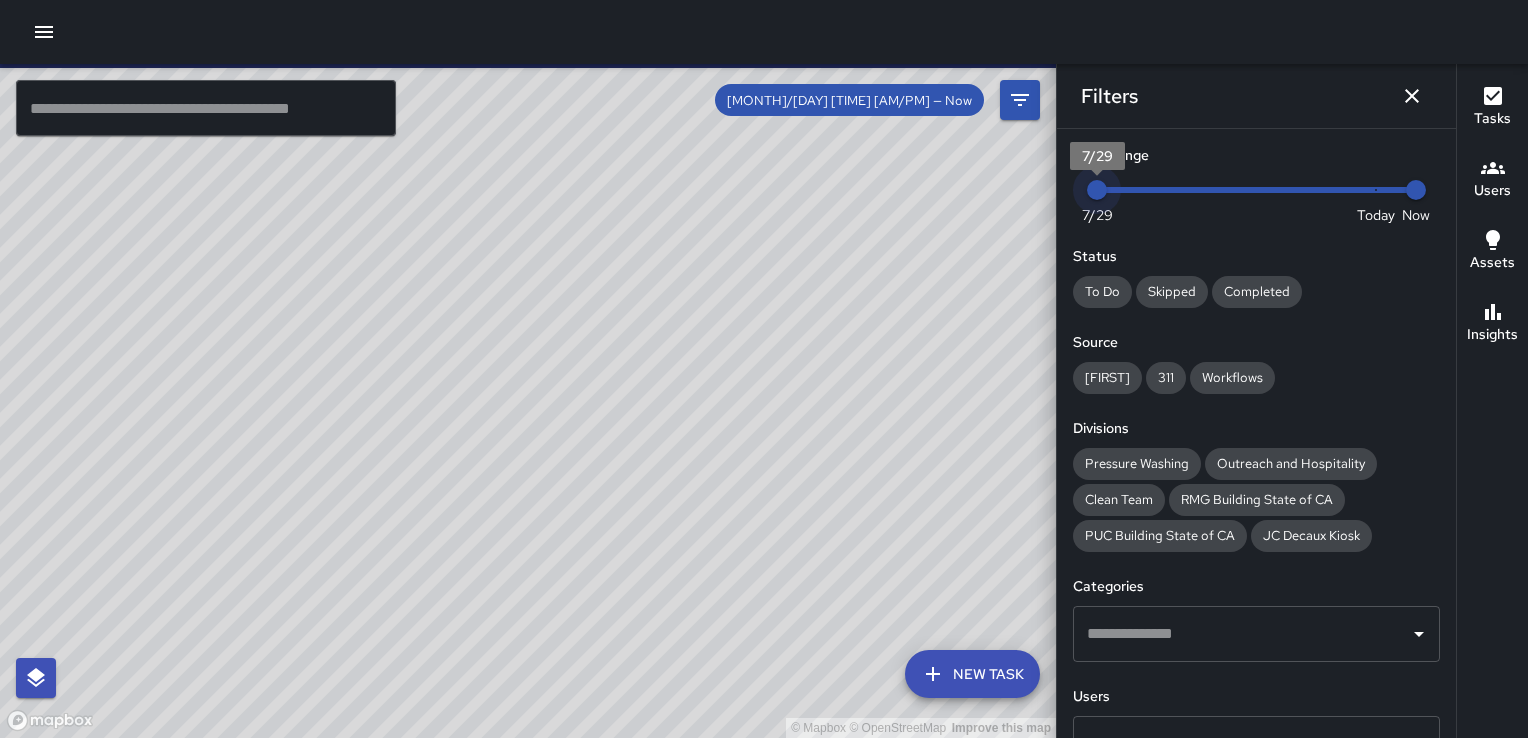 click on "7/29" at bounding box center [1097, 190] 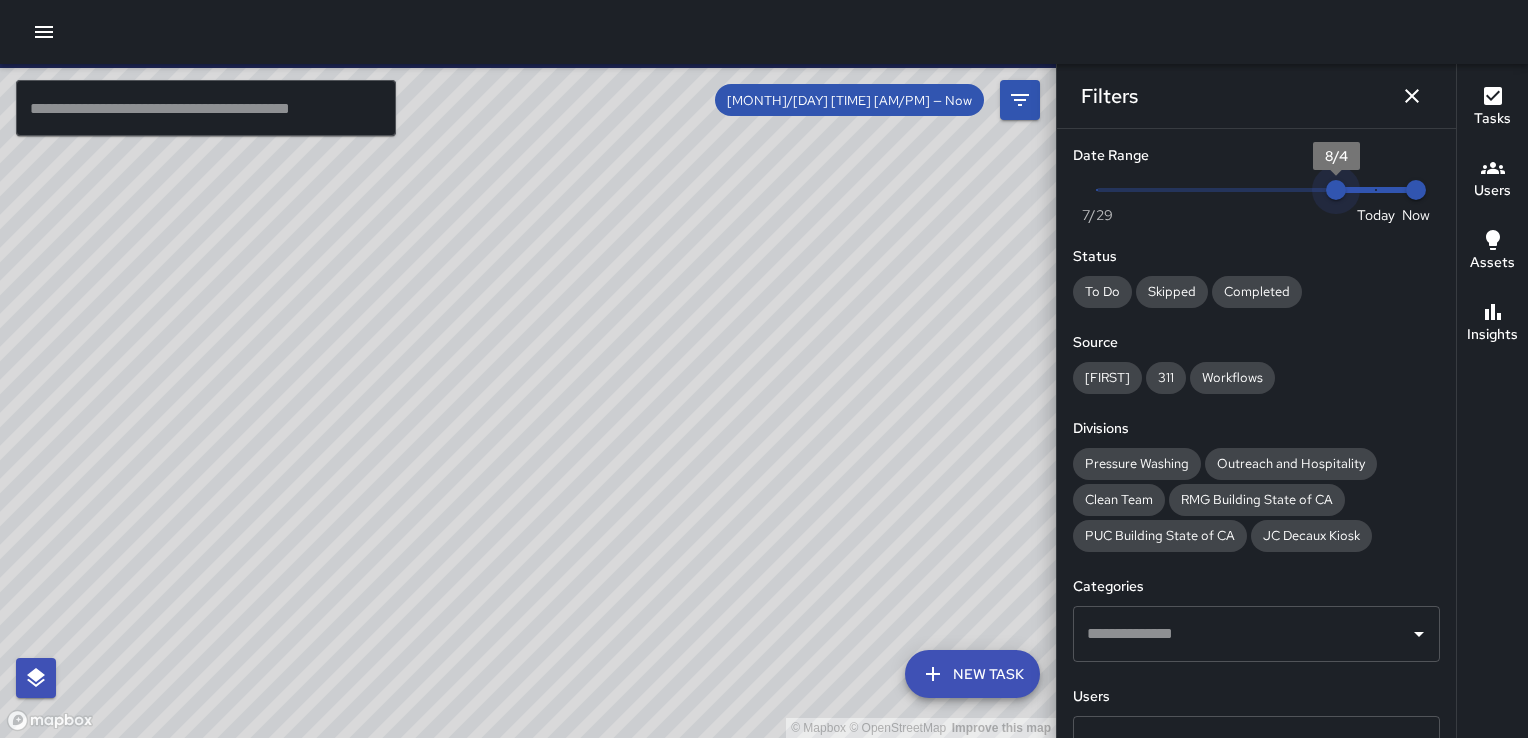 type on "*" 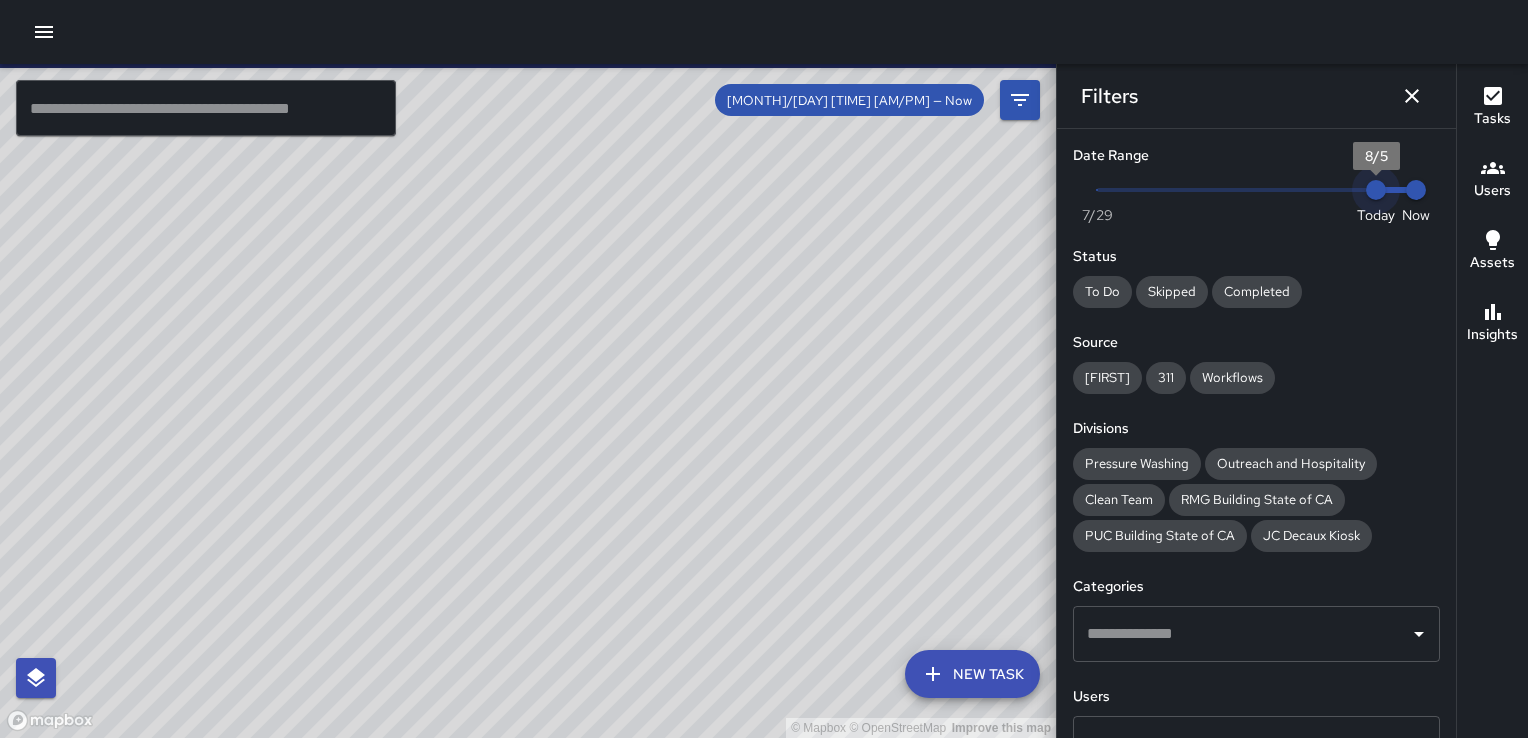 drag, startPoint x: 1096, startPoint y: 195, endPoint x: 1410, endPoint y: 192, distance: 314.01434 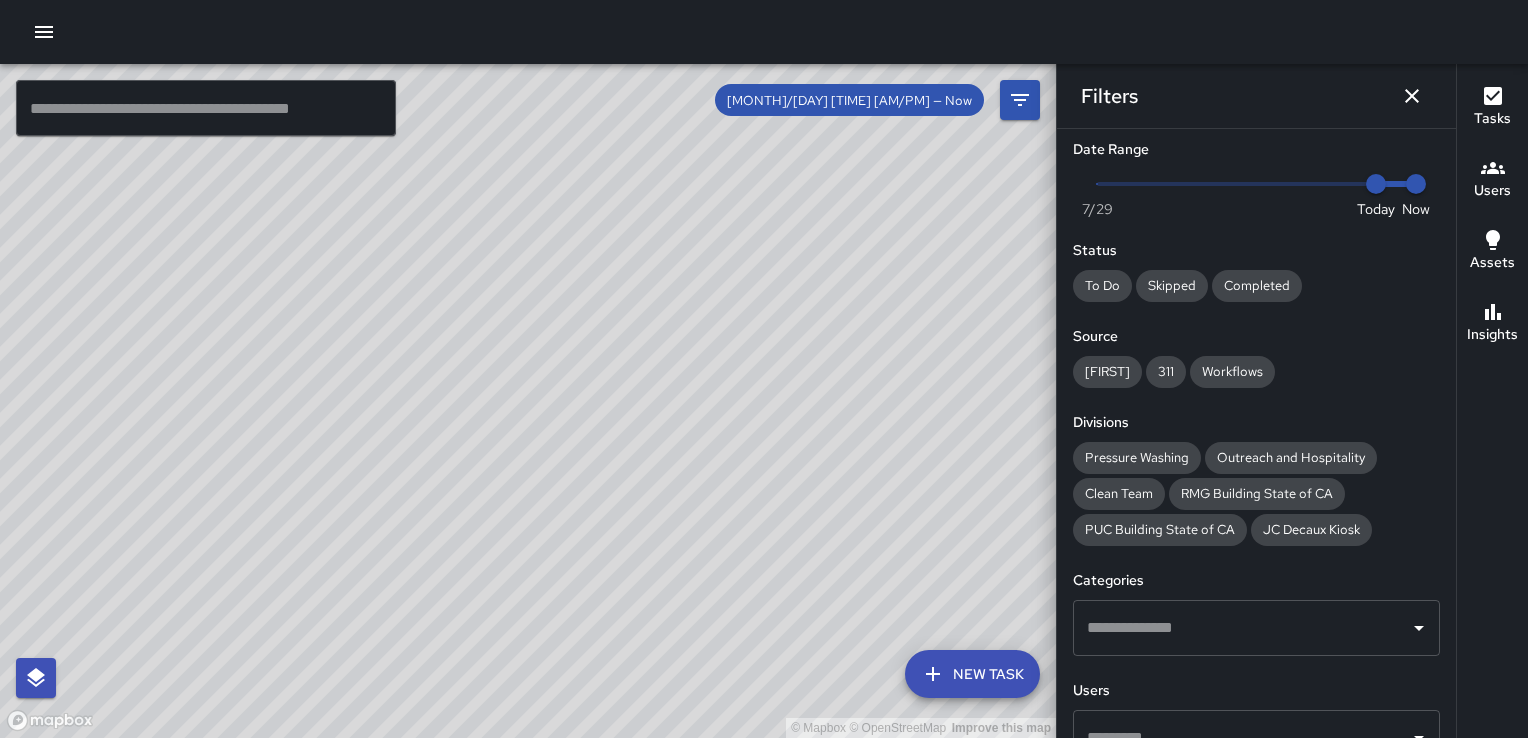 scroll, scrollTop: 0, scrollLeft: 0, axis: both 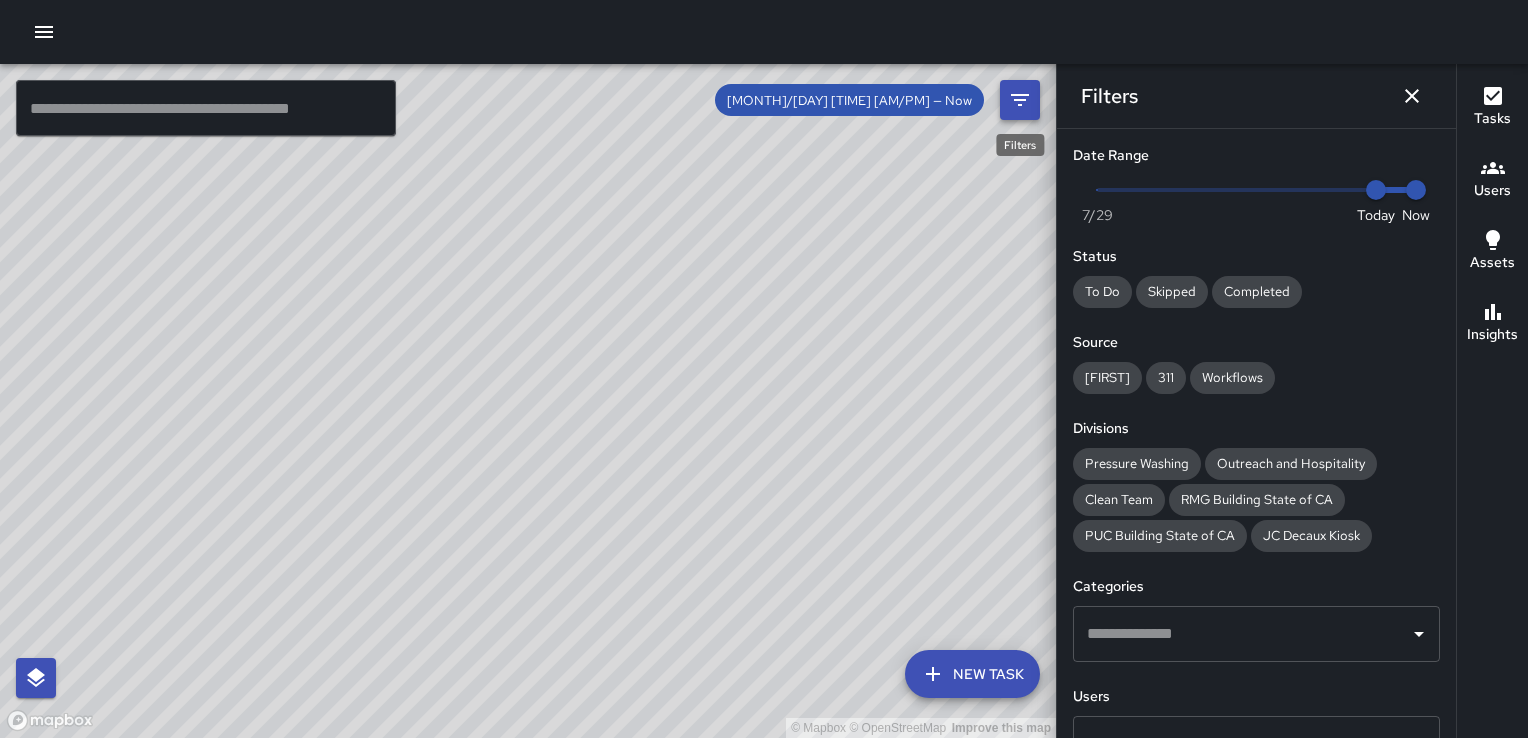 click 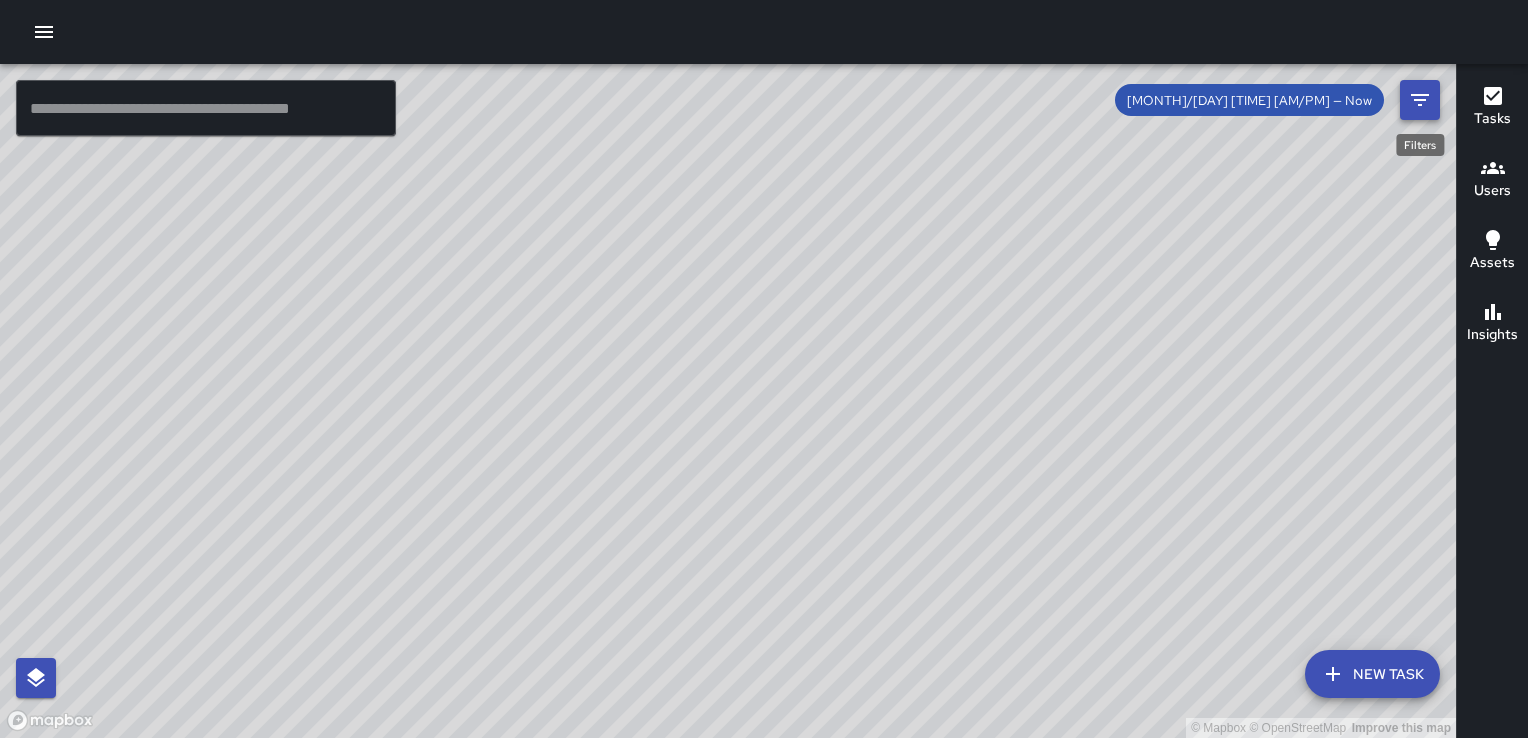 click 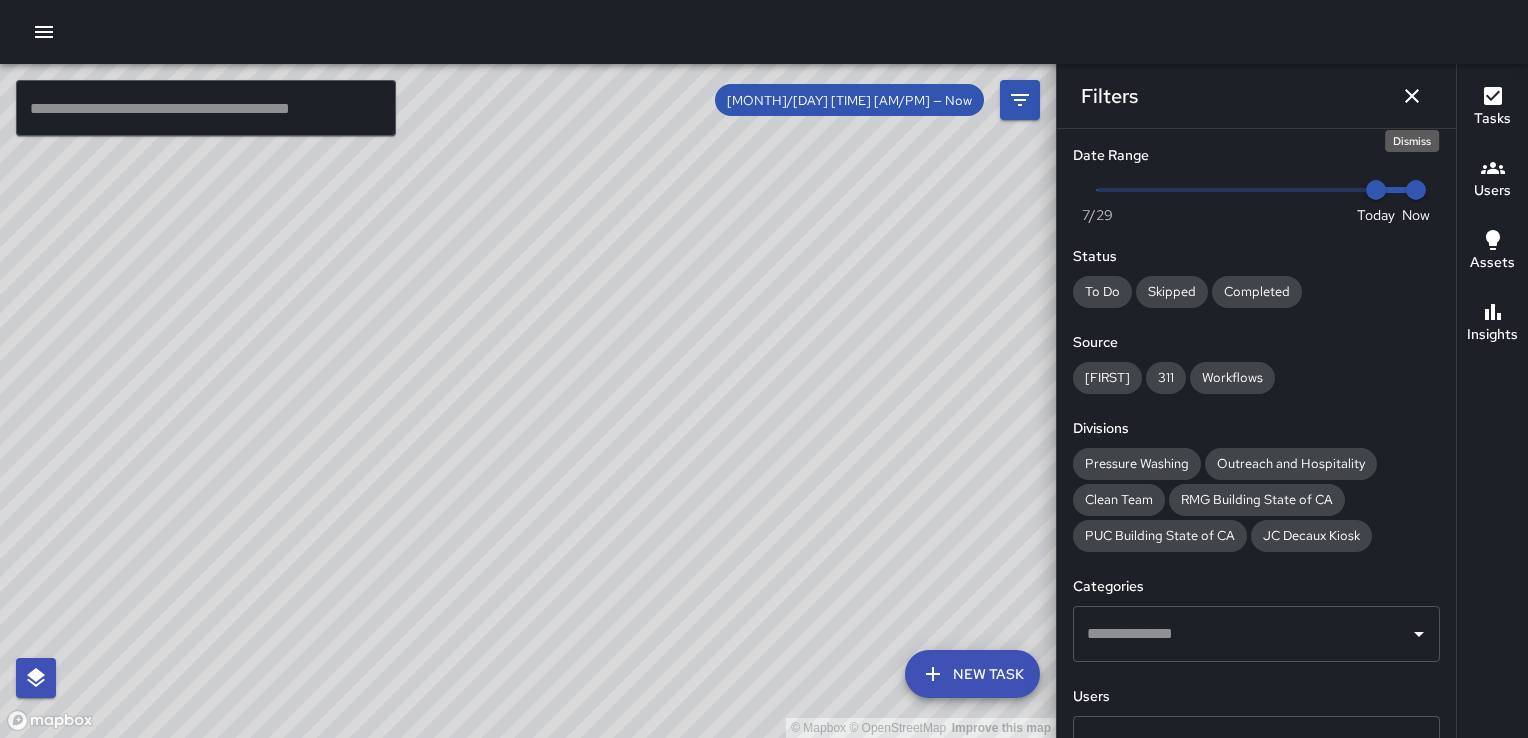 click 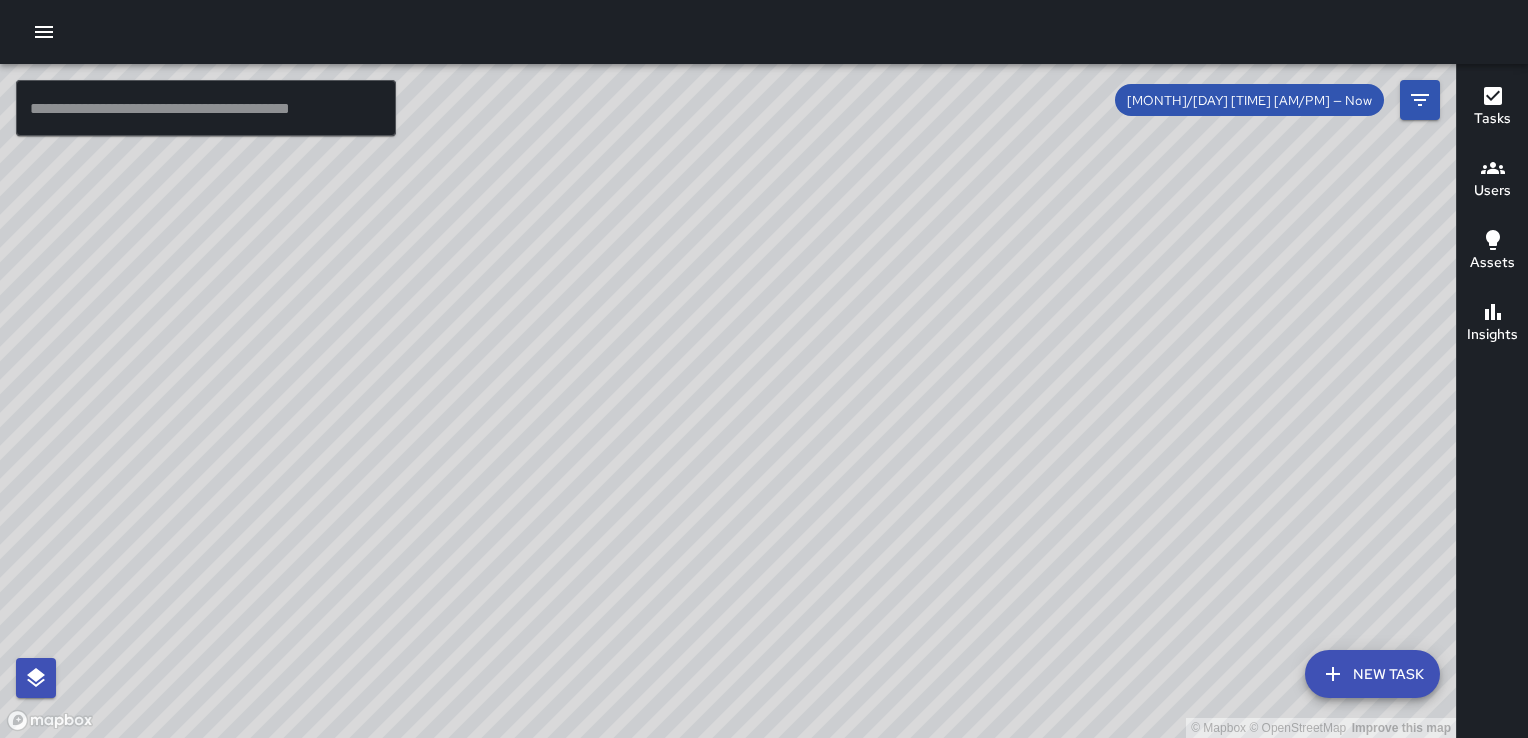 click 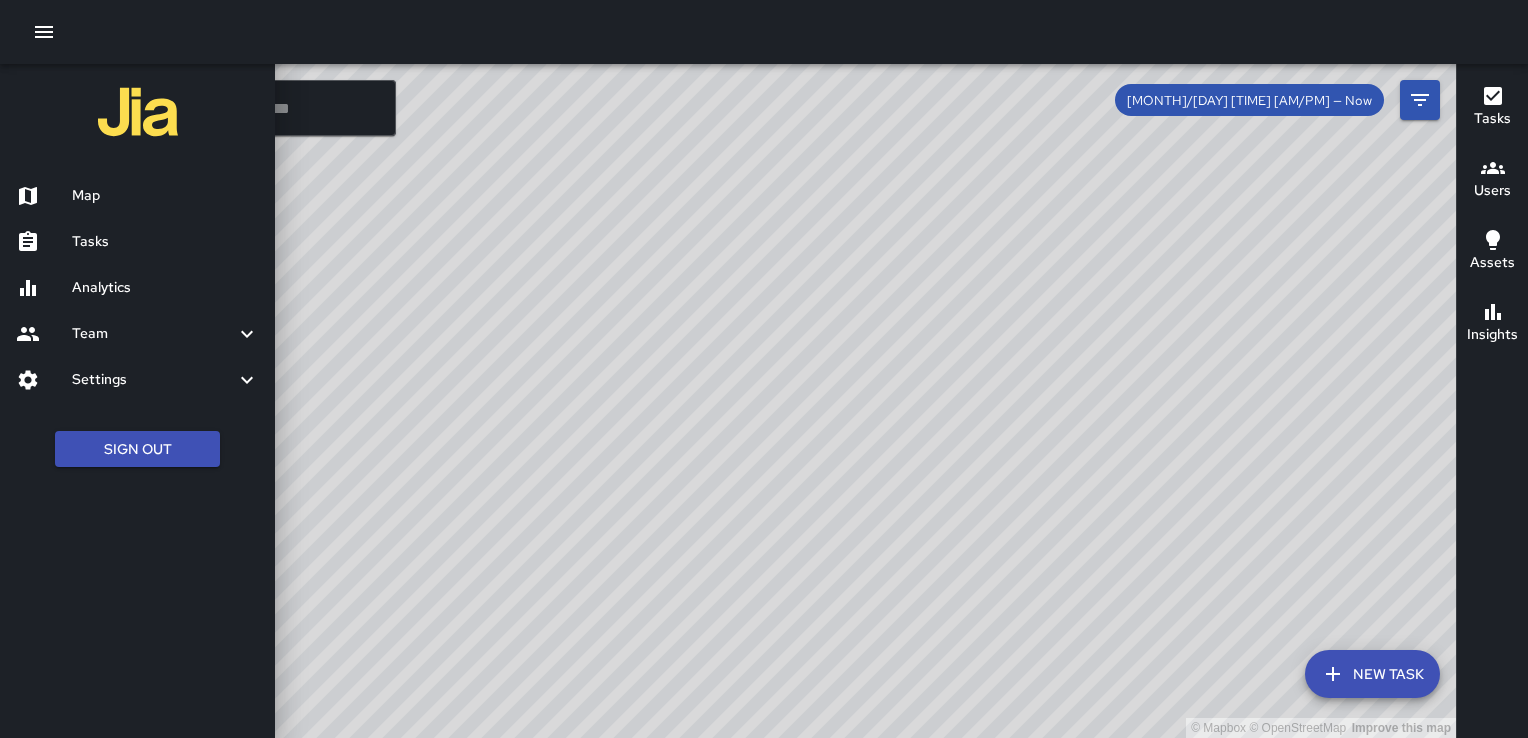 click on "Map" at bounding box center (165, 196) 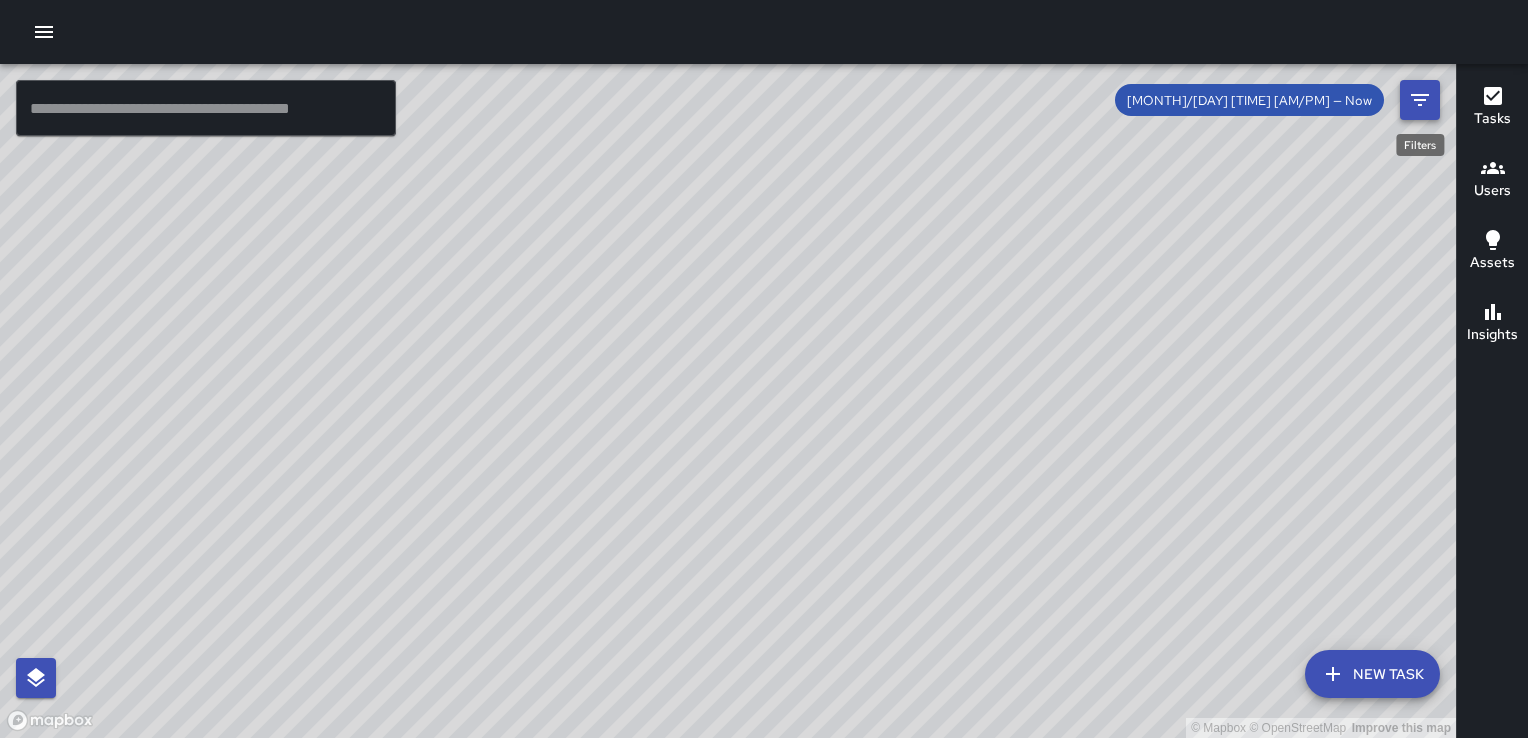 click at bounding box center [1420, 100] 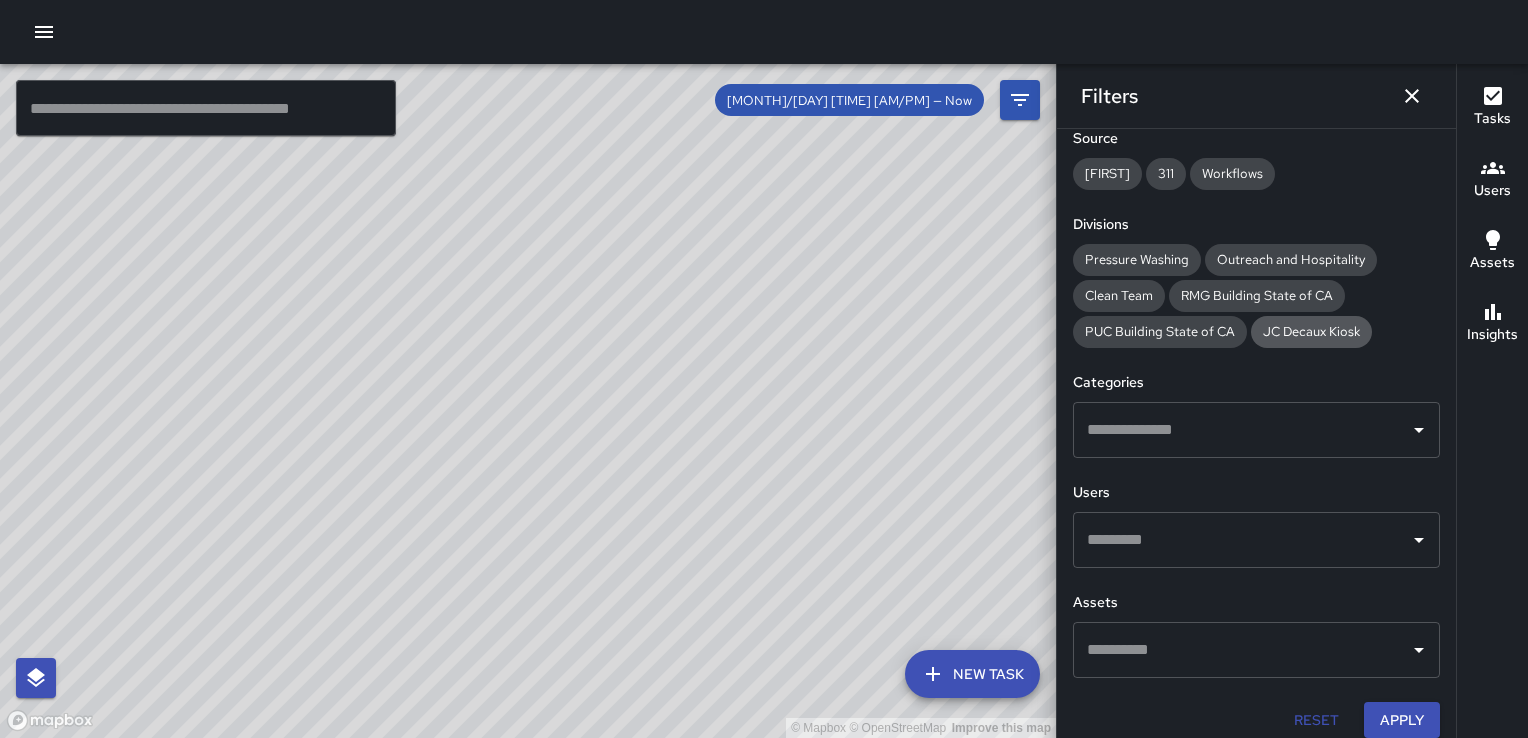 scroll, scrollTop: 219, scrollLeft: 0, axis: vertical 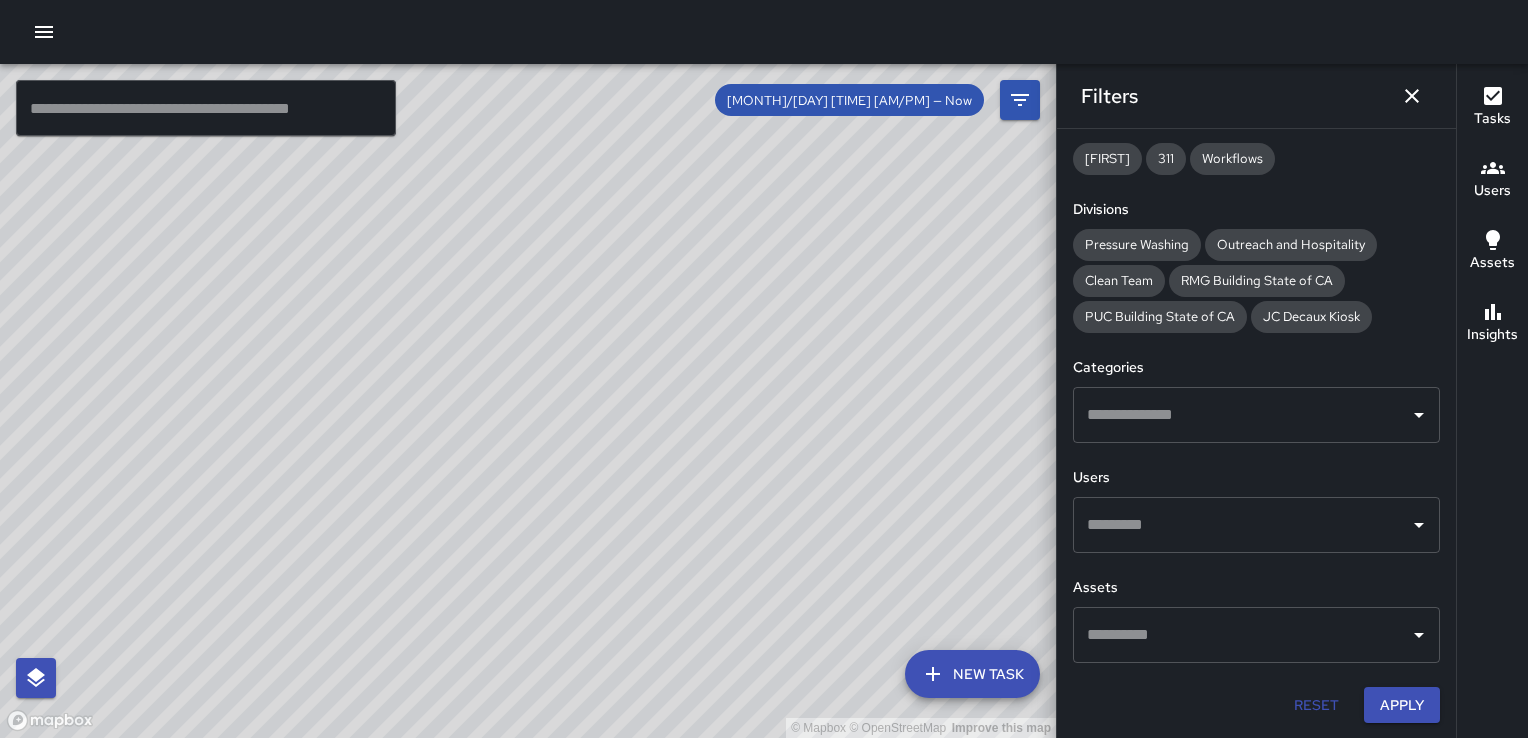 click on "Date Range Now [DATE] [DATE] [TIME] Status To Do Skipped Completed Source [NAME] [NUMBER] Workflows Divisions [DESCRIPTION] [DESCRIPTION] [DESCRIPTION] [DESCRIPTION] [DESCRIPTION] [DESCRIPTION] [DESCRIPTION] [DESCRIPTION] [DESCRIPTION] Categories Users Assets Reset Apply" at bounding box center [1256, 433] 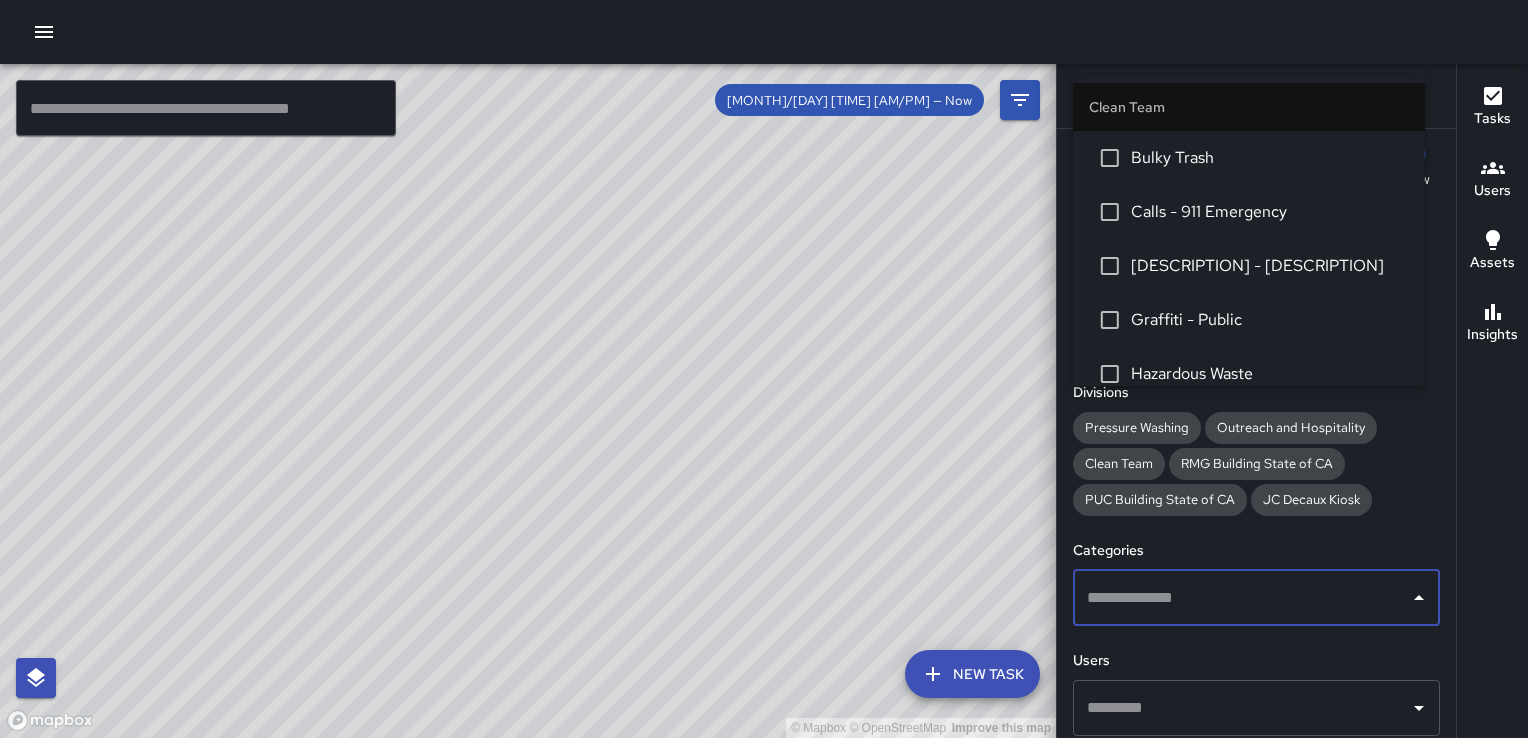 scroll, scrollTop: 0, scrollLeft: 0, axis: both 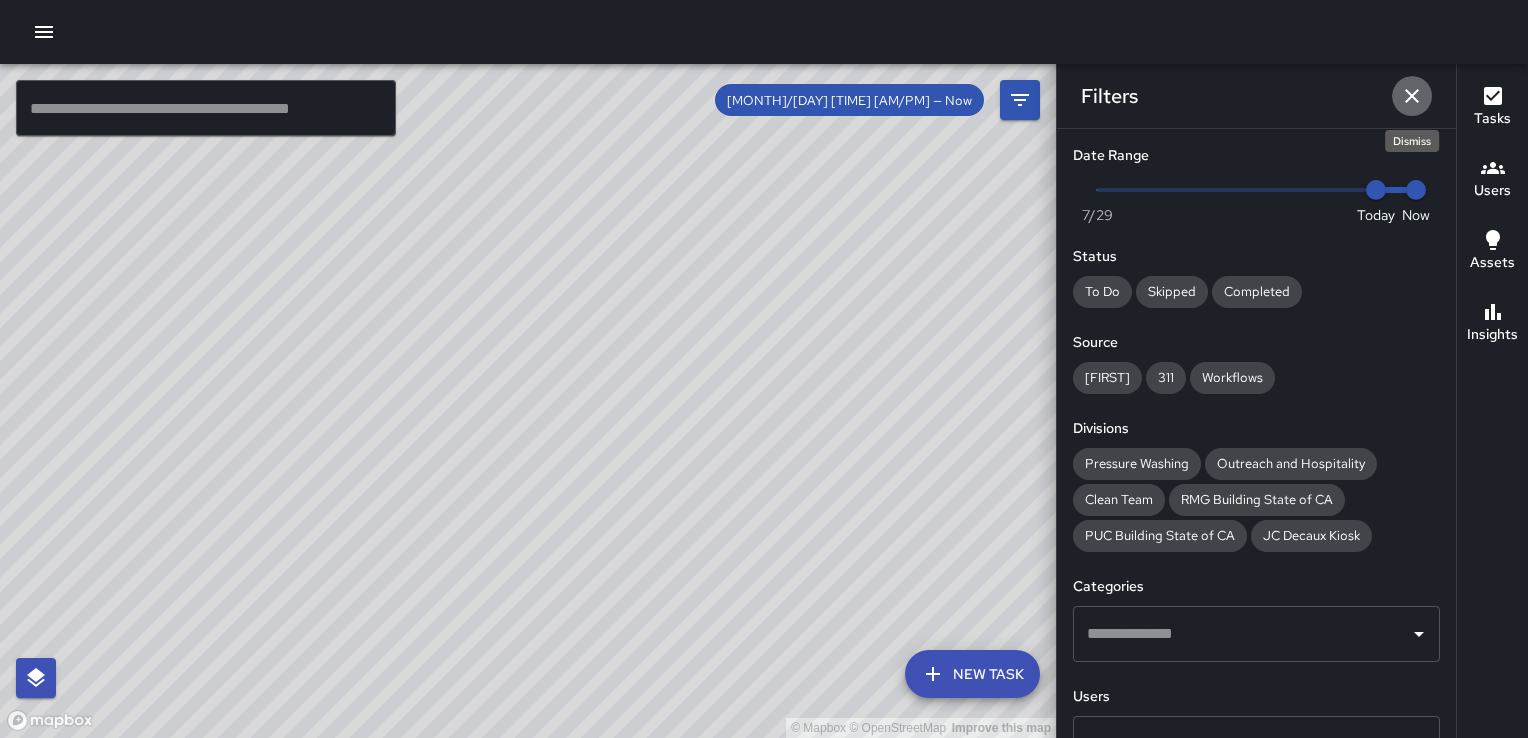 click 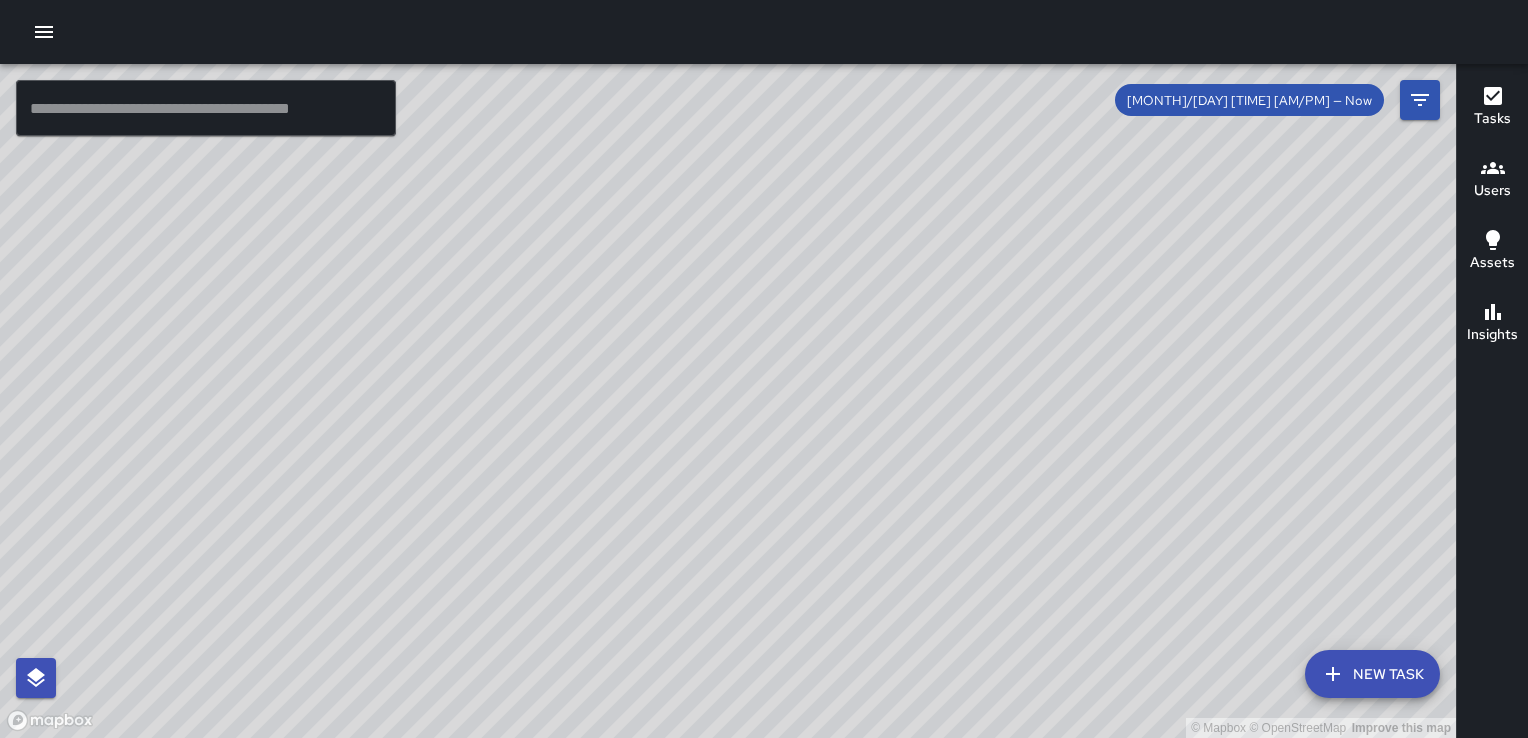 click on "[MONTH]/[DAY] [TIME] [AM/PM] — Now" at bounding box center (1277, 100) 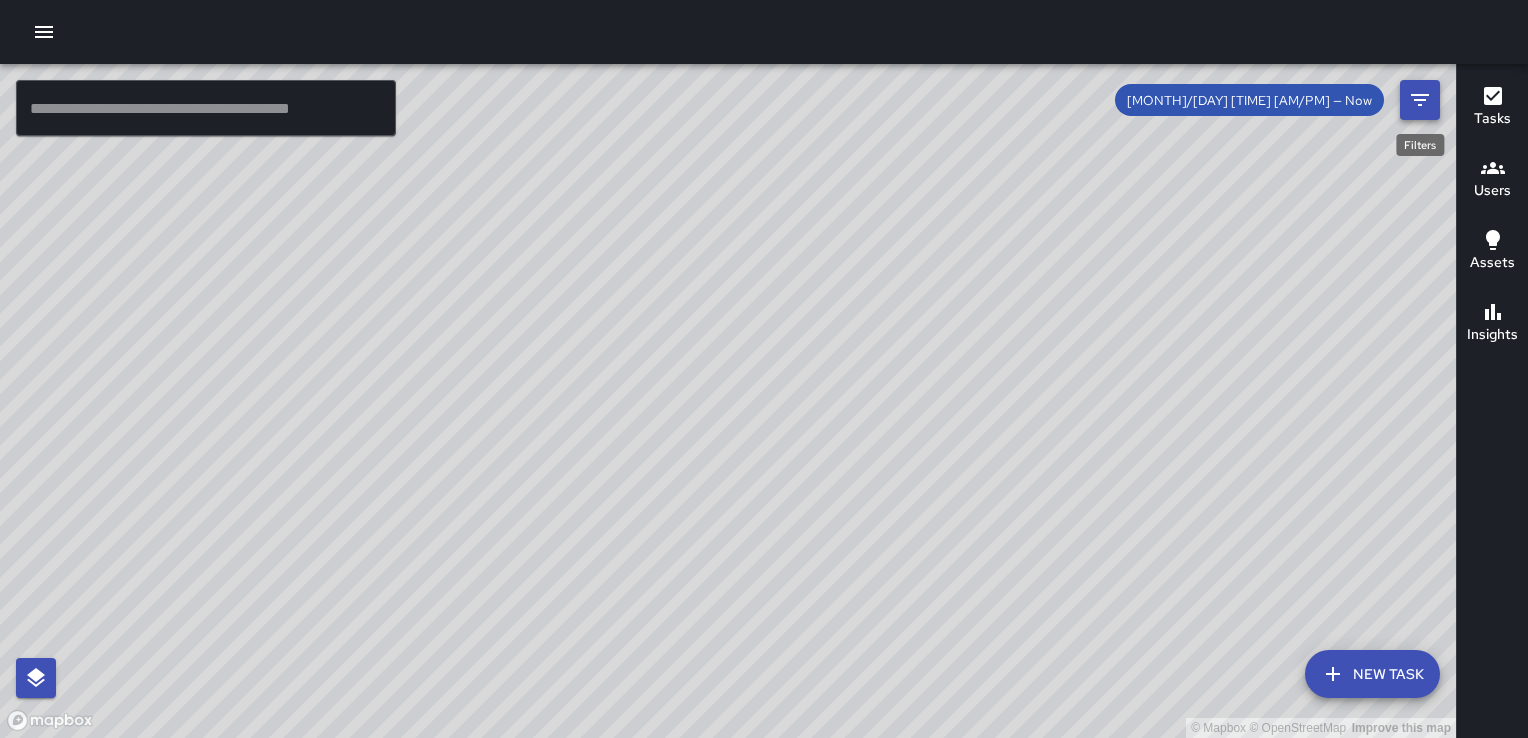 click 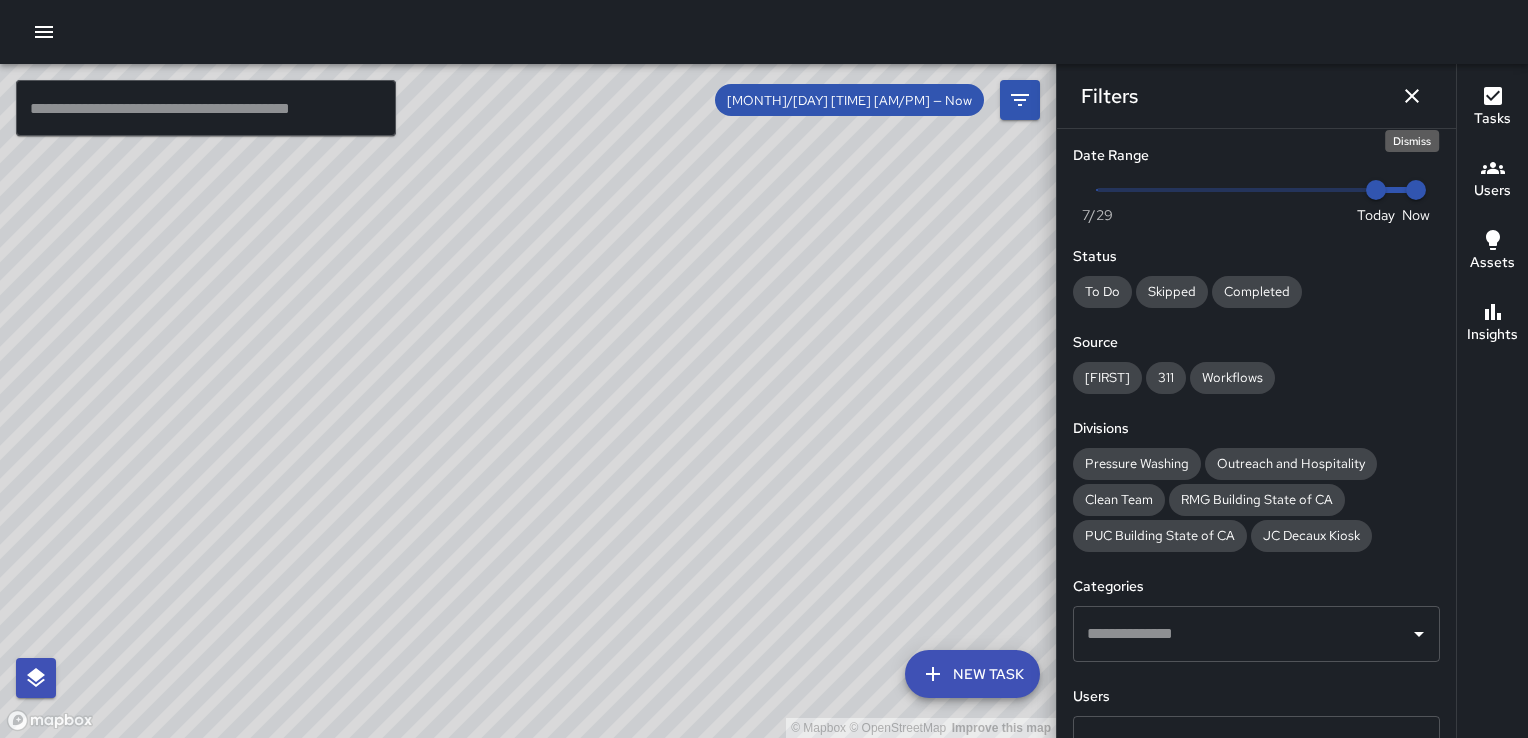click 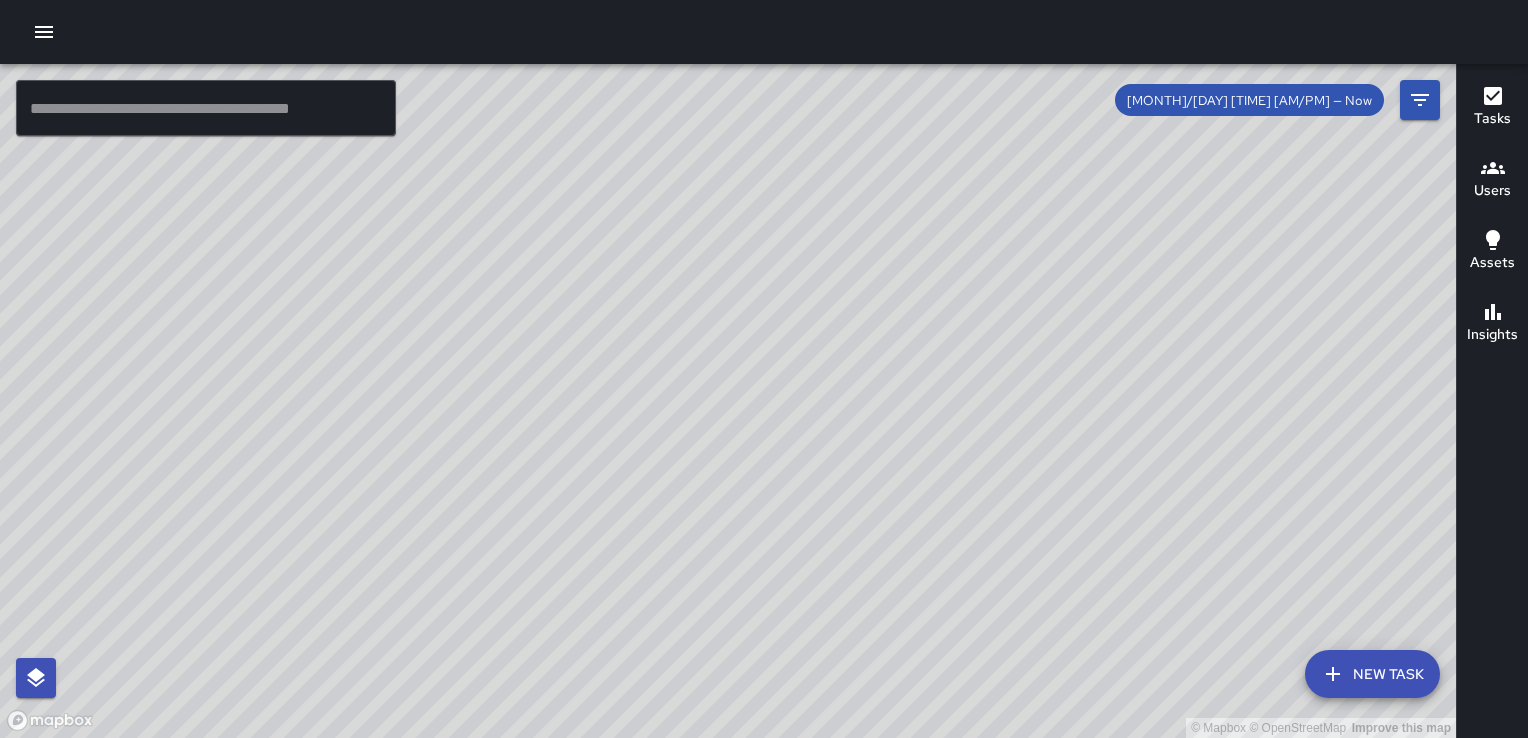 click on "[MONTH]/[DAY] [TIME] [AM/PM] — Now" at bounding box center (1249, 100) 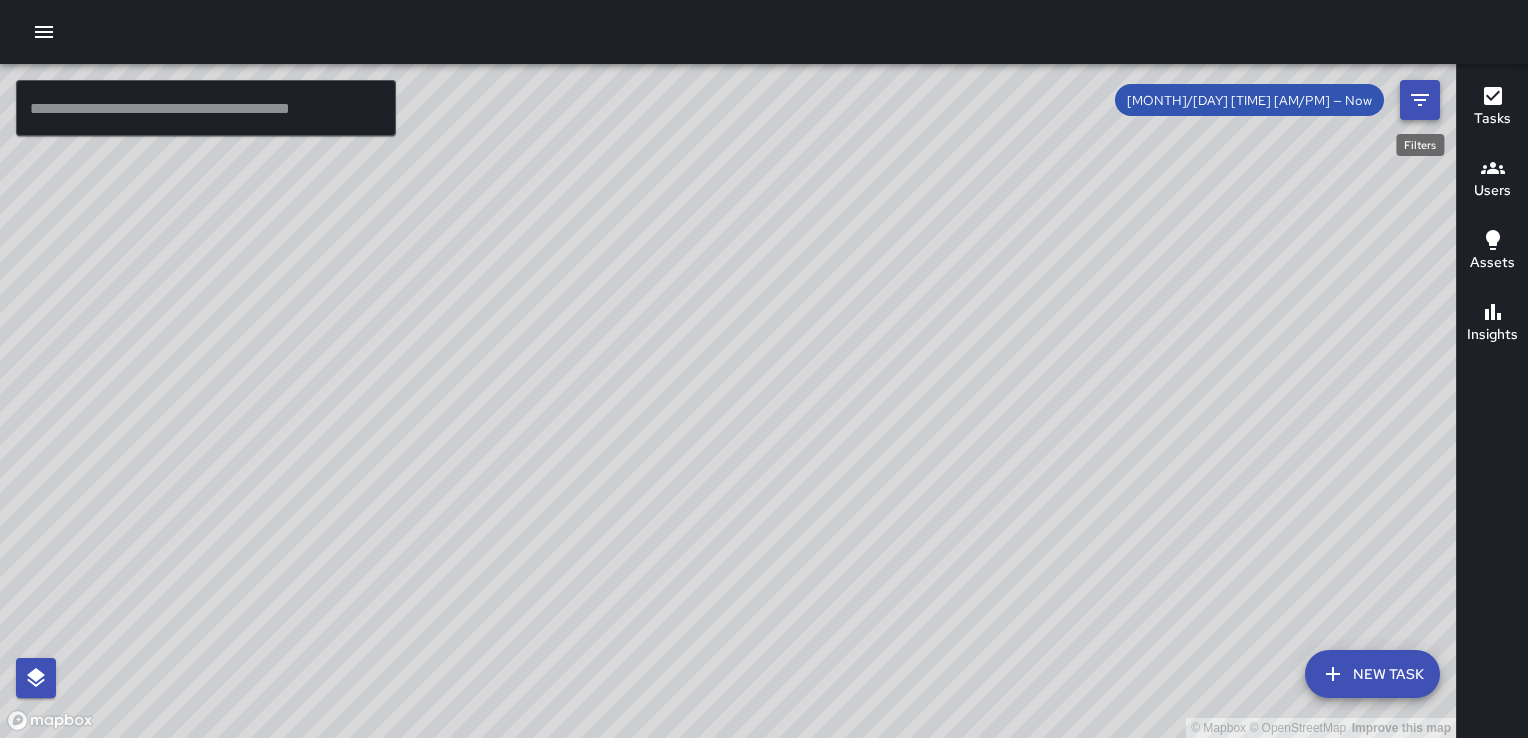 click at bounding box center [1420, 100] 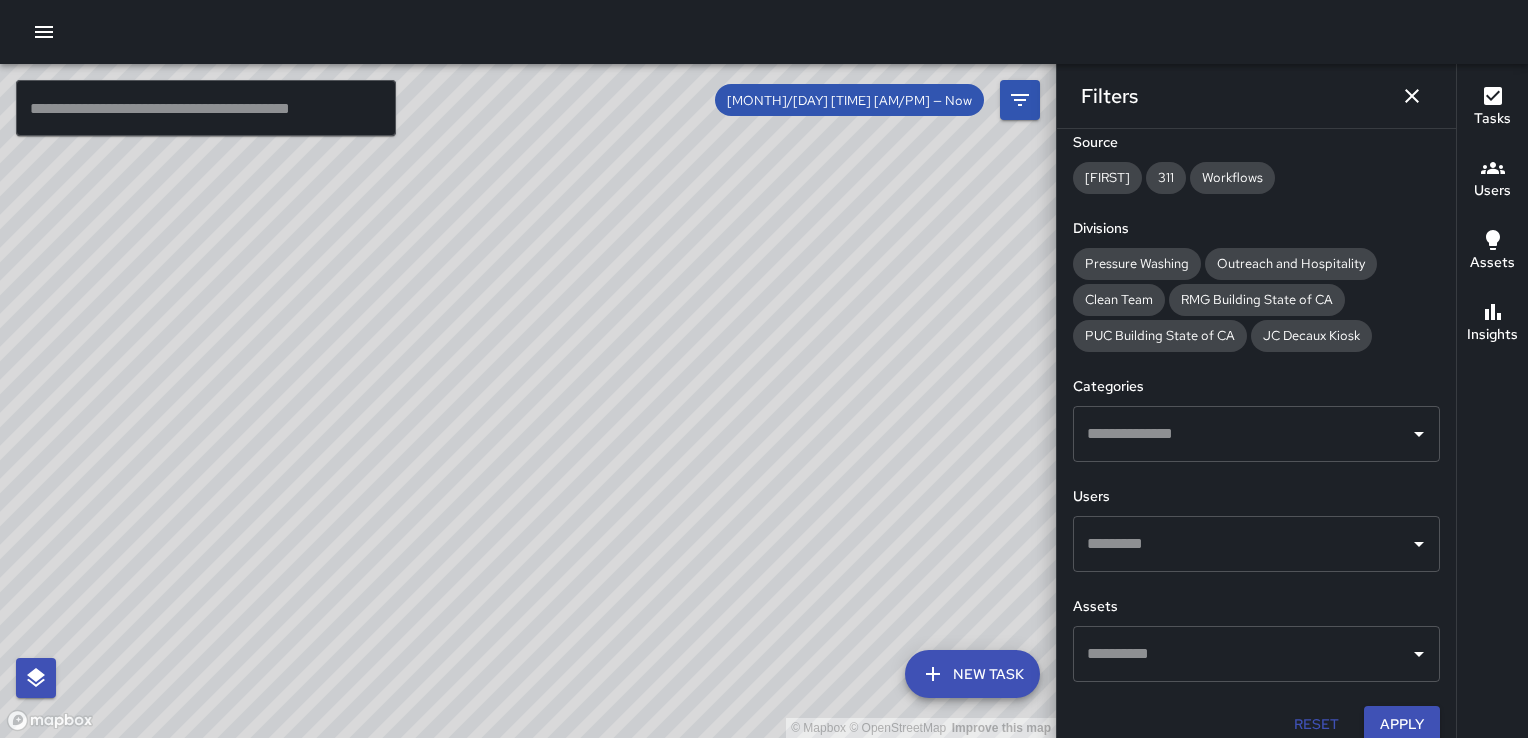 scroll, scrollTop: 219, scrollLeft: 0, axis: vertical 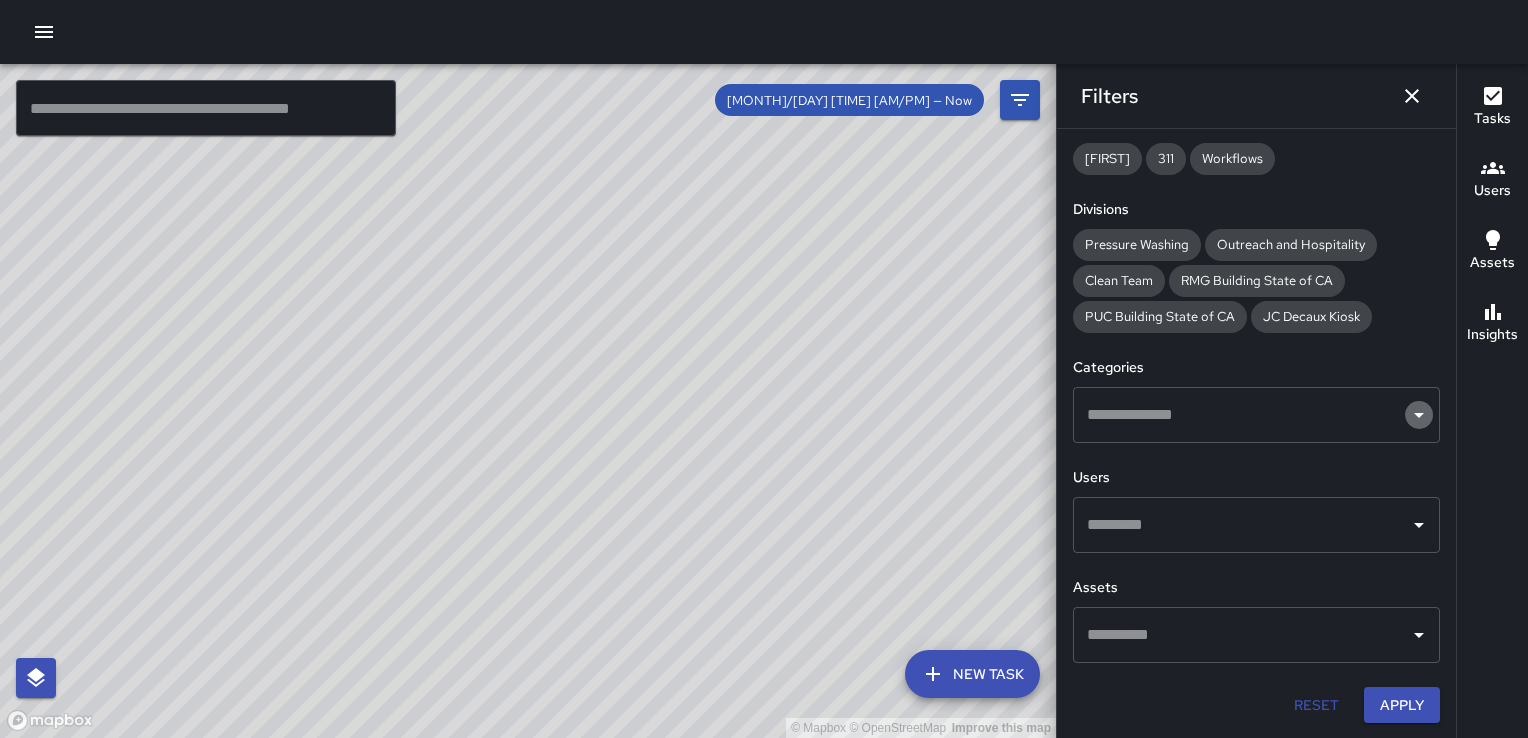 click 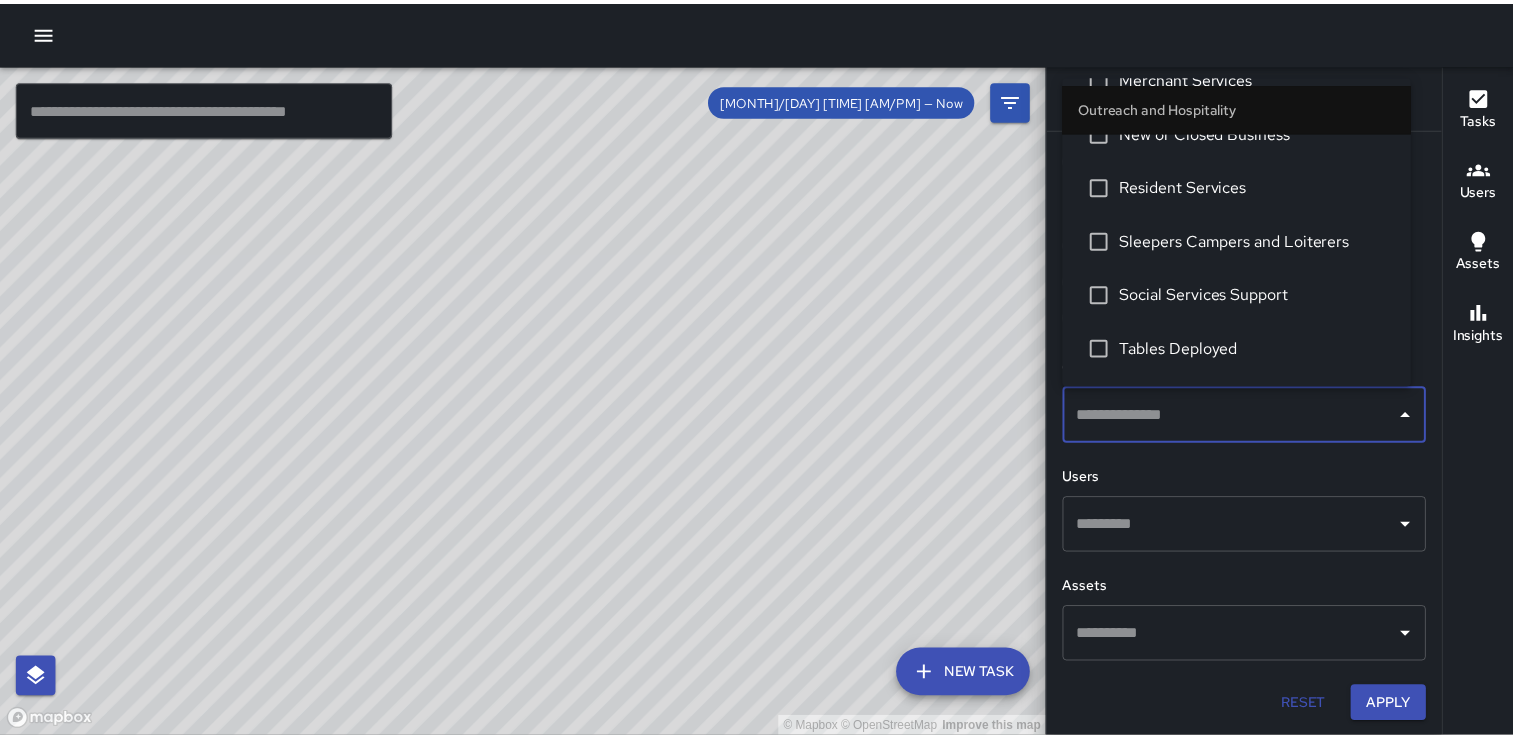 scroll, scrollTop: 1800, scrollLeft: 0, axis: vertical 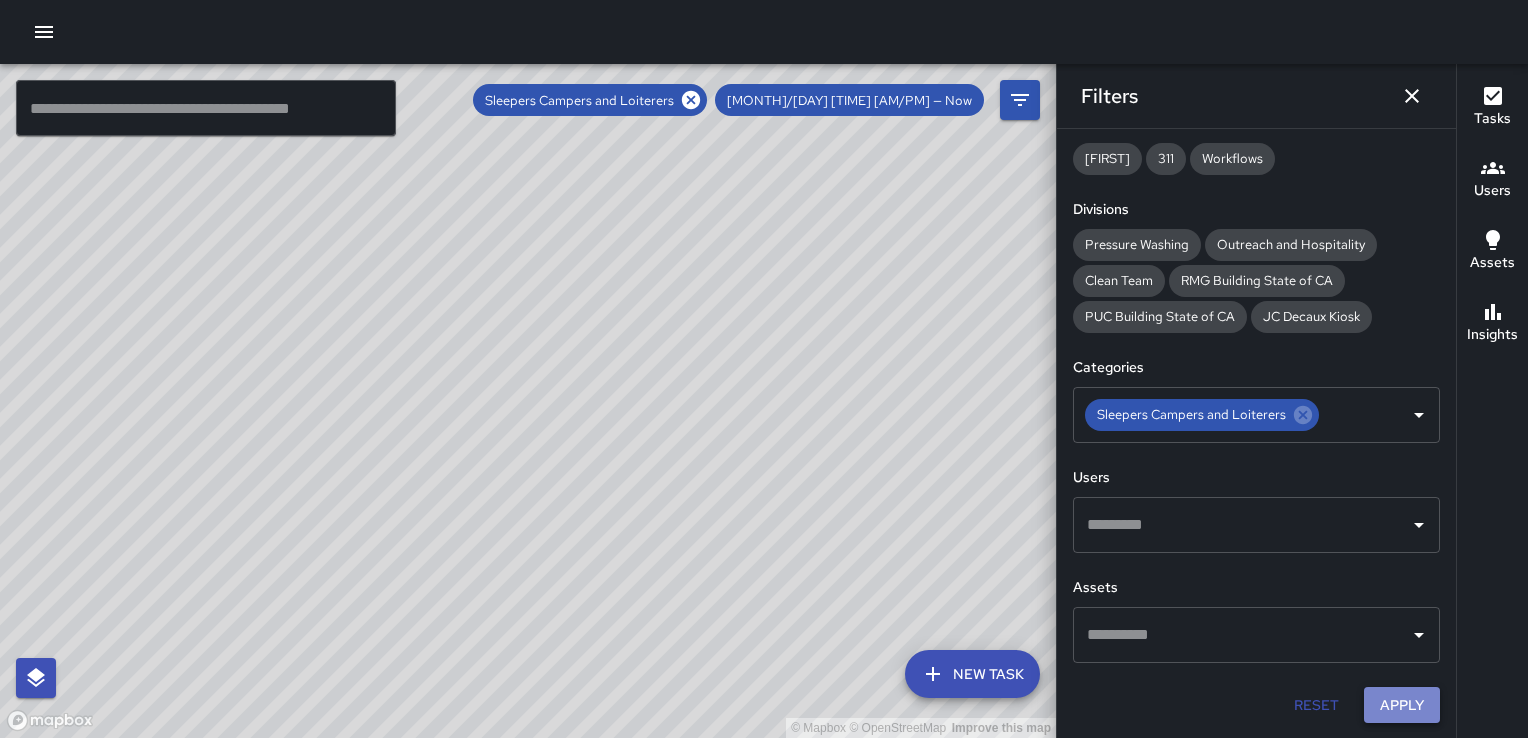 click on "Apply" at bounding box center [1402, 705] 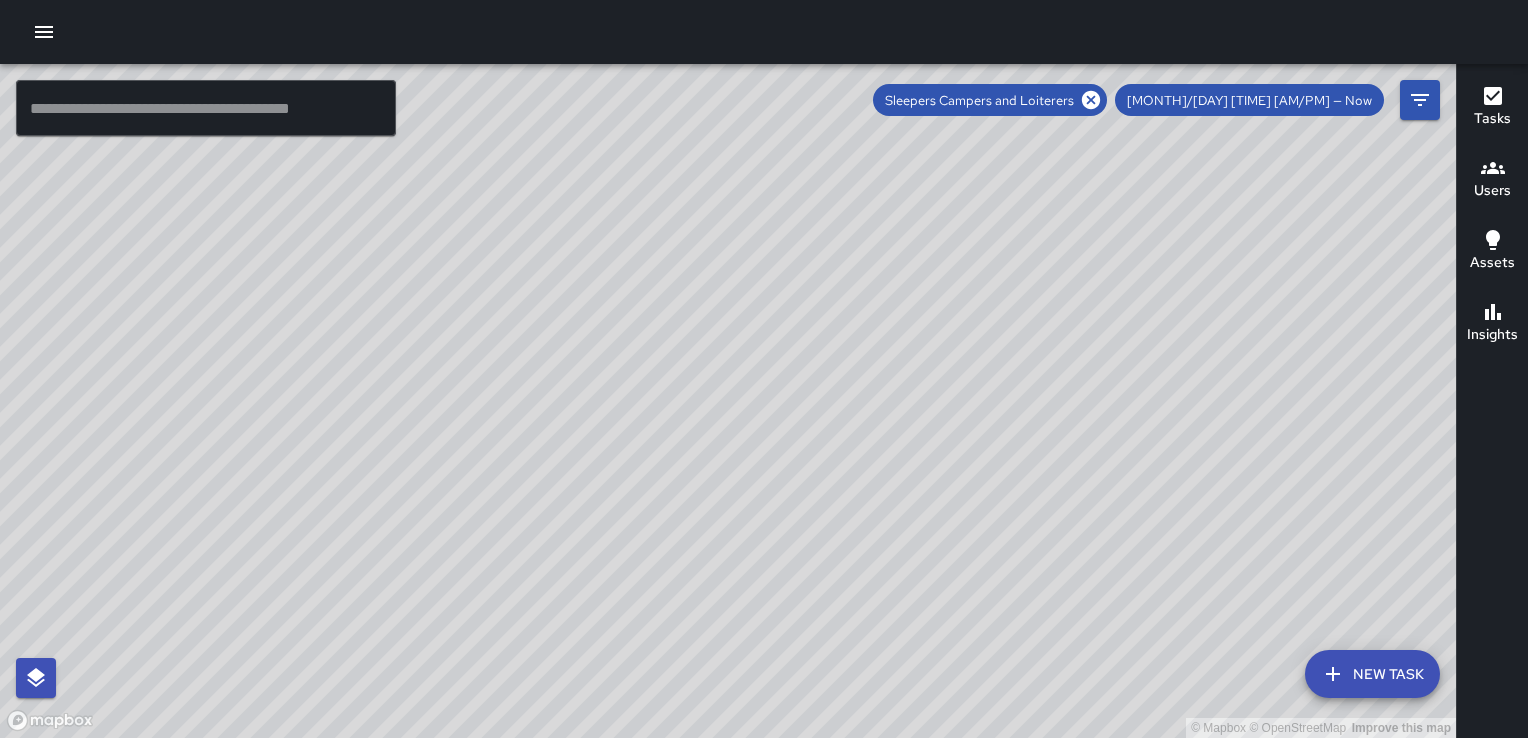 click 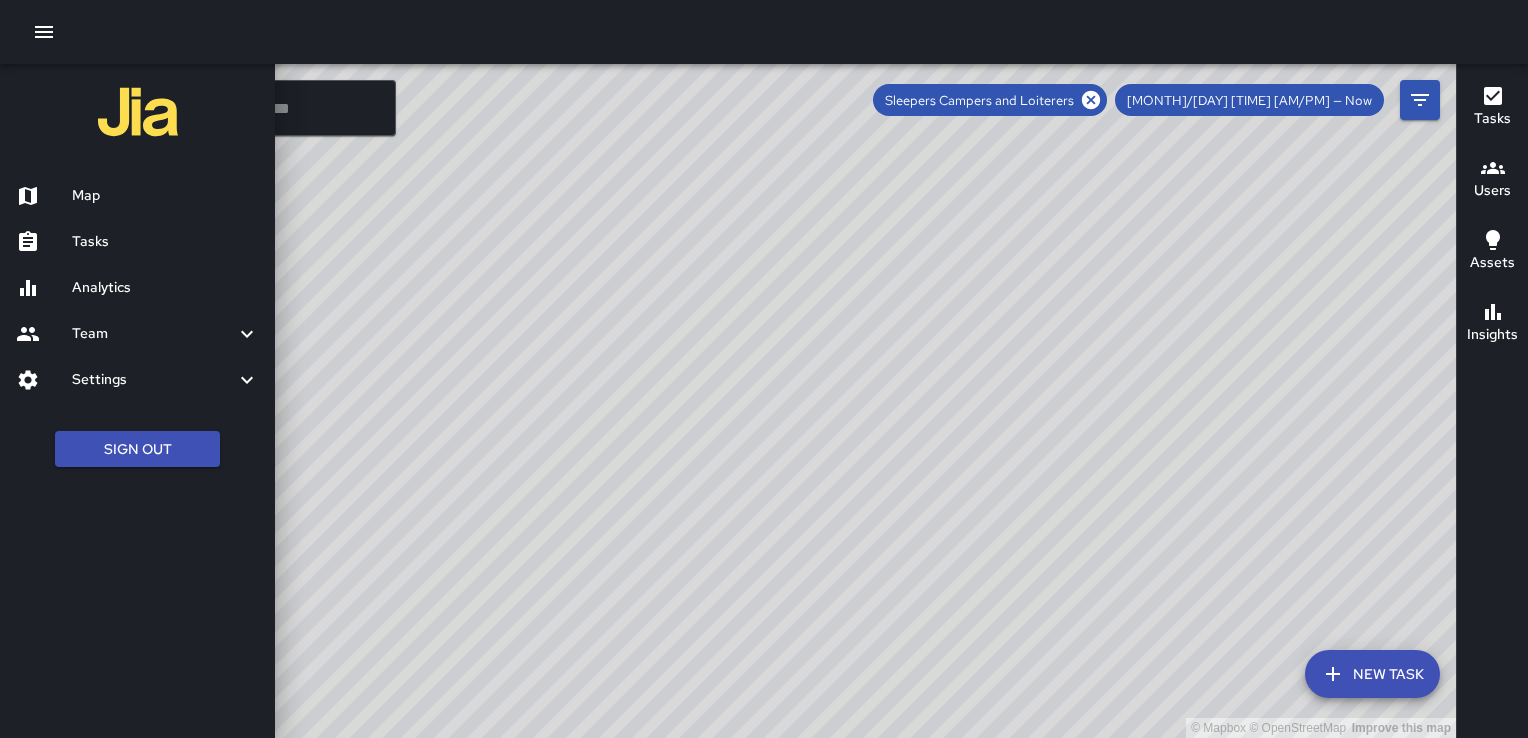 click on "Map Tasks Analytics Team Leaderboard Settings Divisions and Categories Users Integrations Workflows Sign Out" at bounding box center (137, 369) 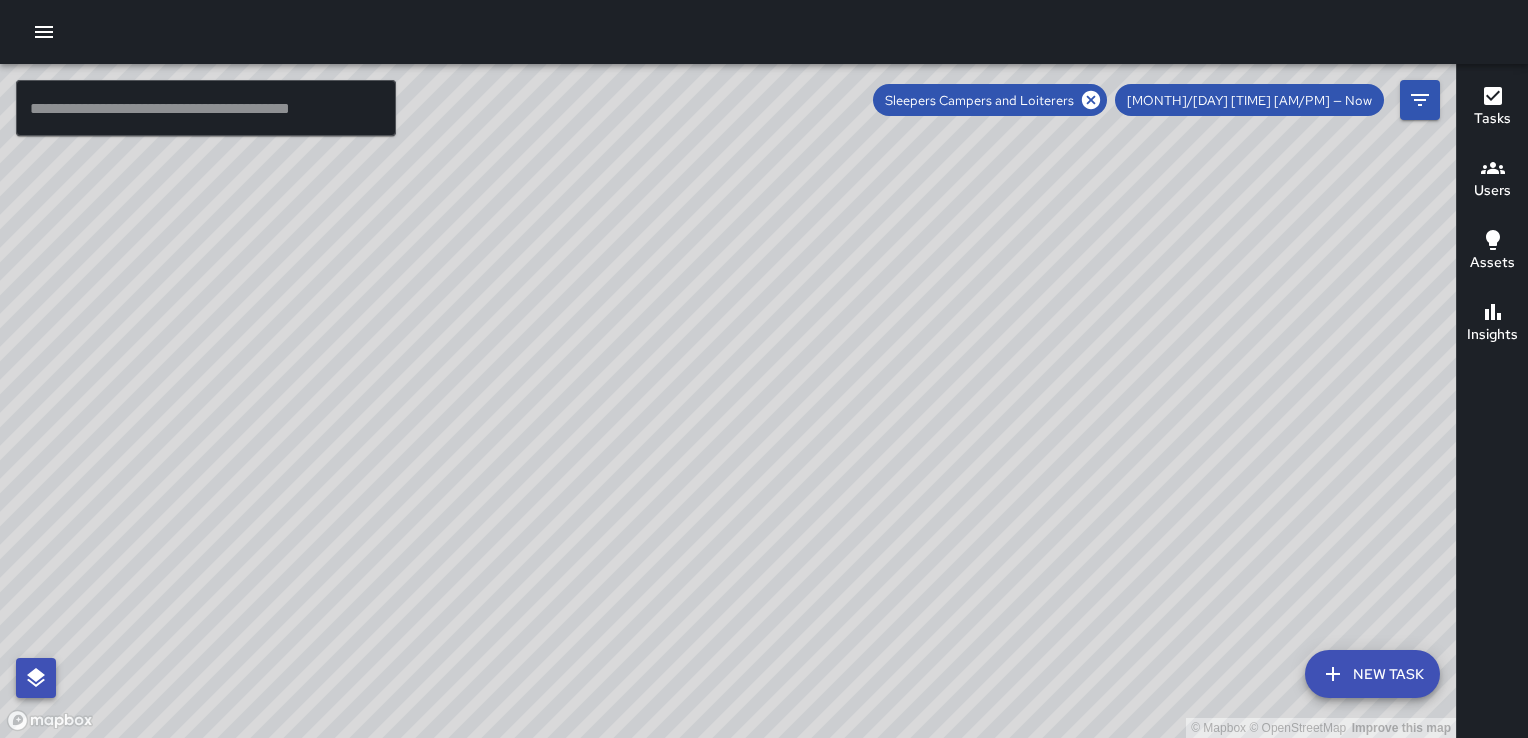 click at bounding box center [36, 678] 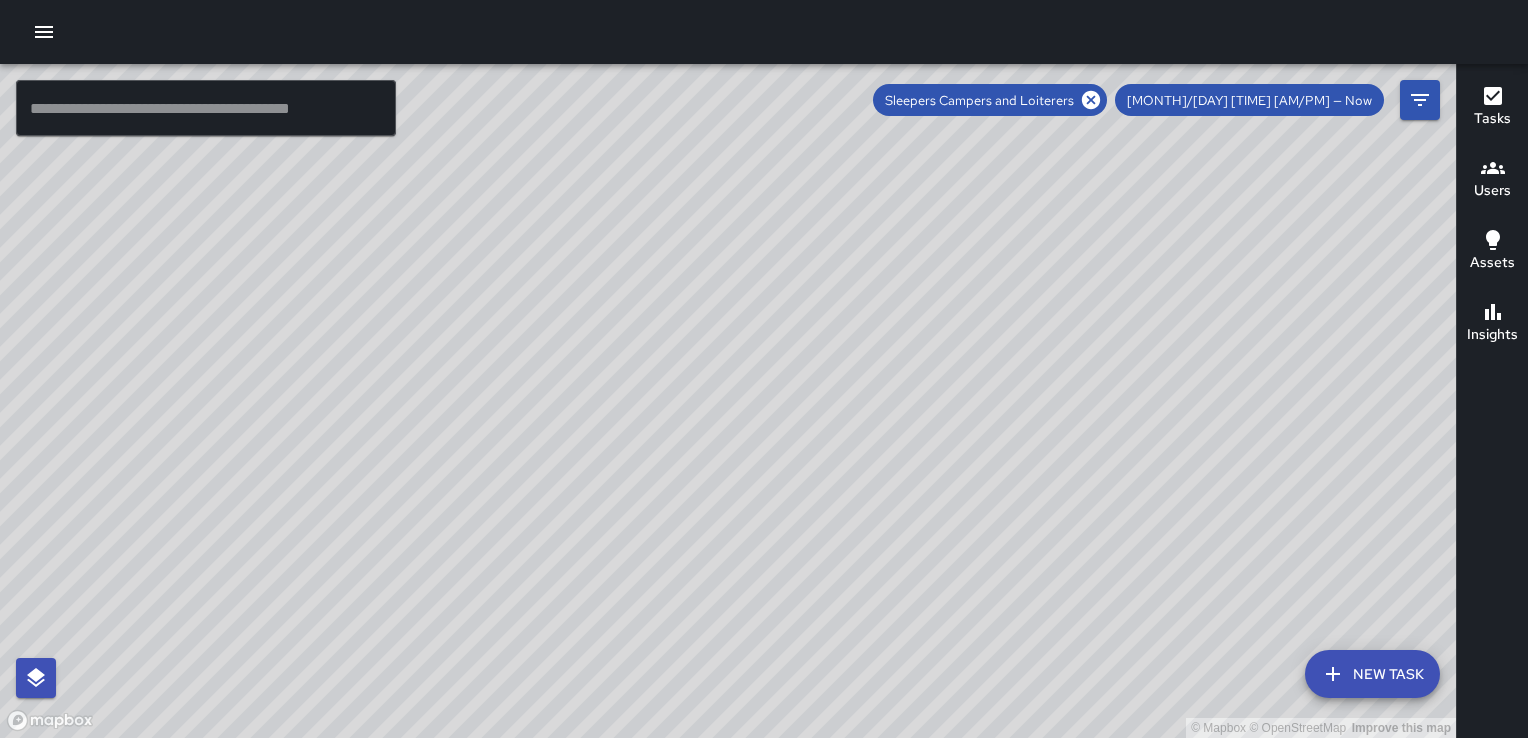 click on "© Mapbox   © OpenStreetMap   Improve this map" at bounding box center (728, 401) 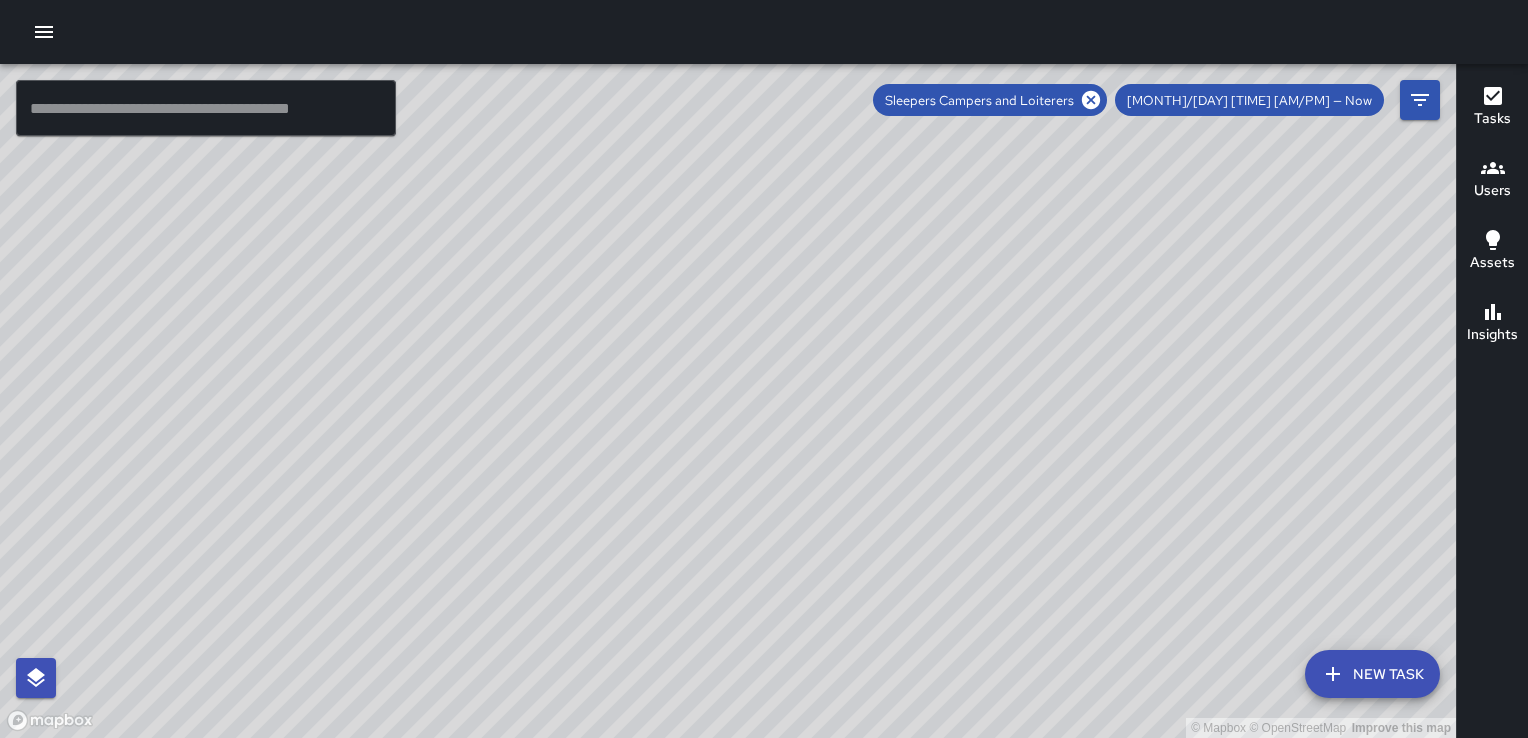 click on "Insights" at bounding box center [1492, 323] 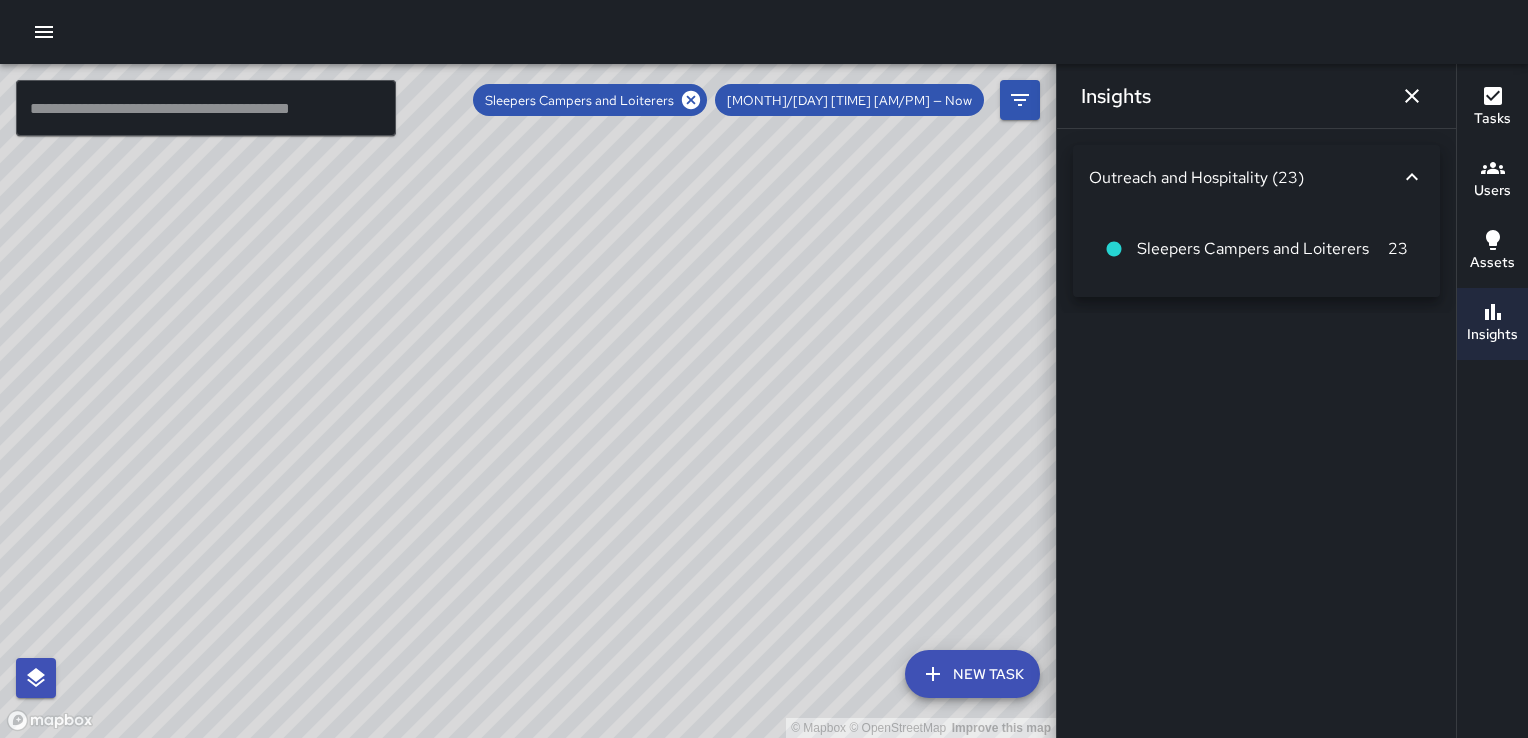 click 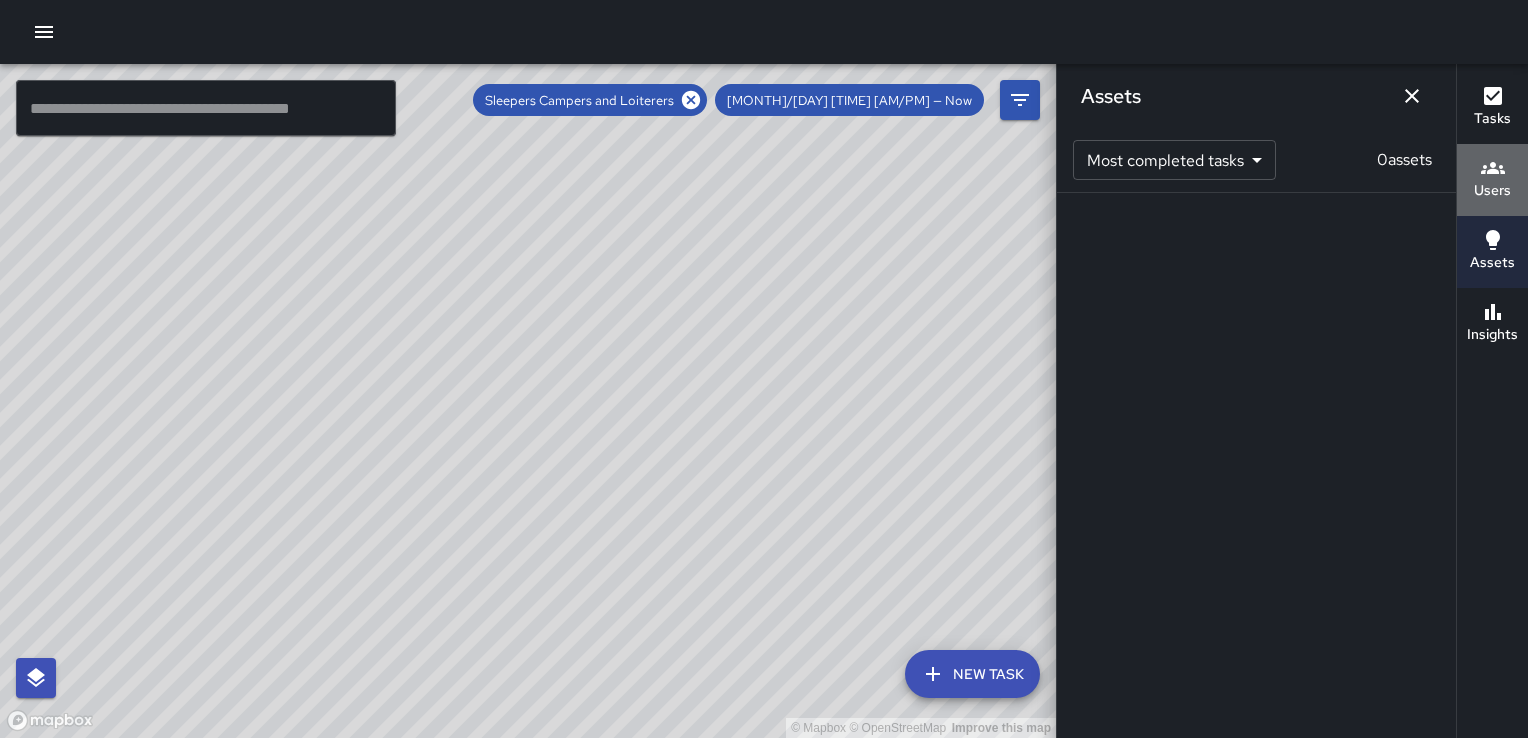 click on "Users" at bounding box center (1492, 191) 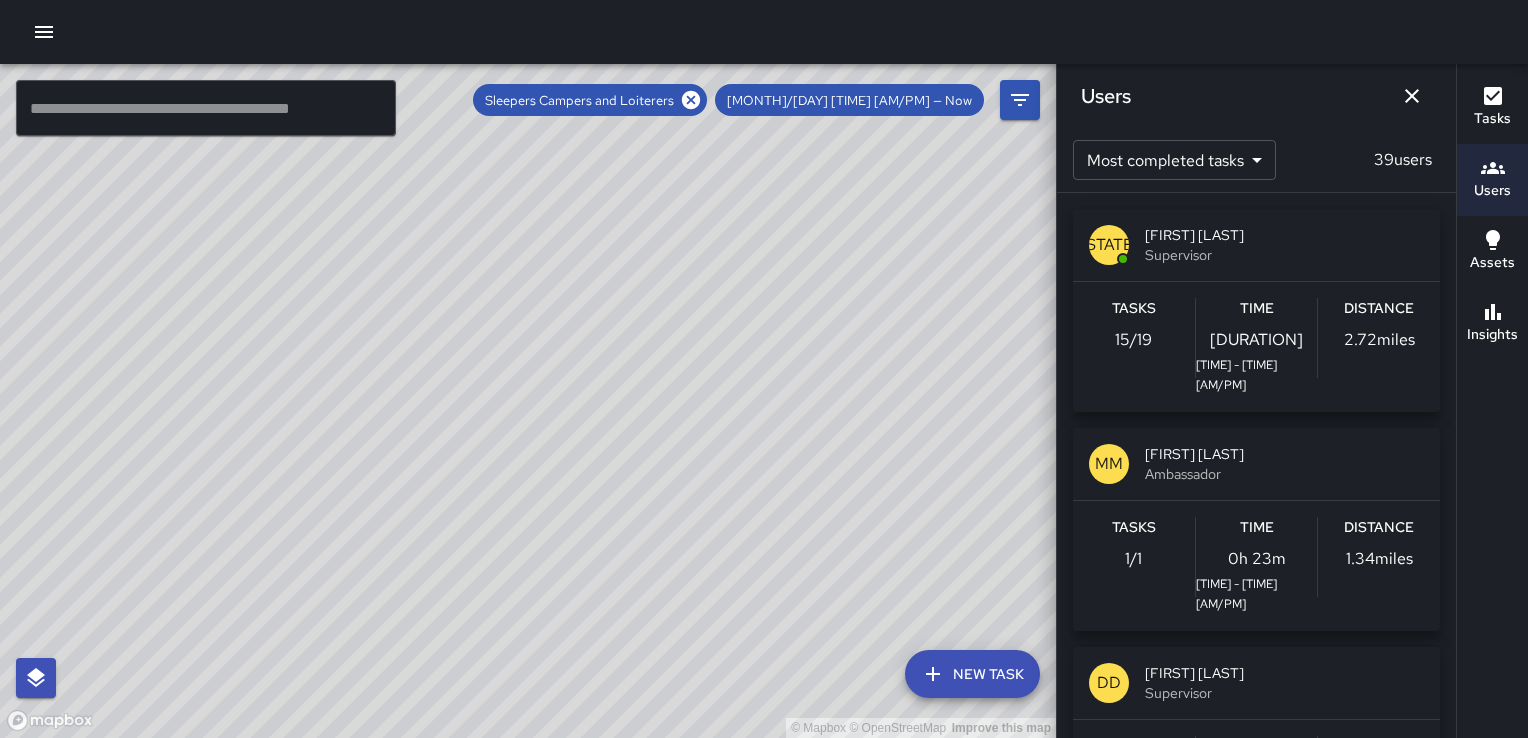 click on "Tasks" at bounding box center (1492, 119) 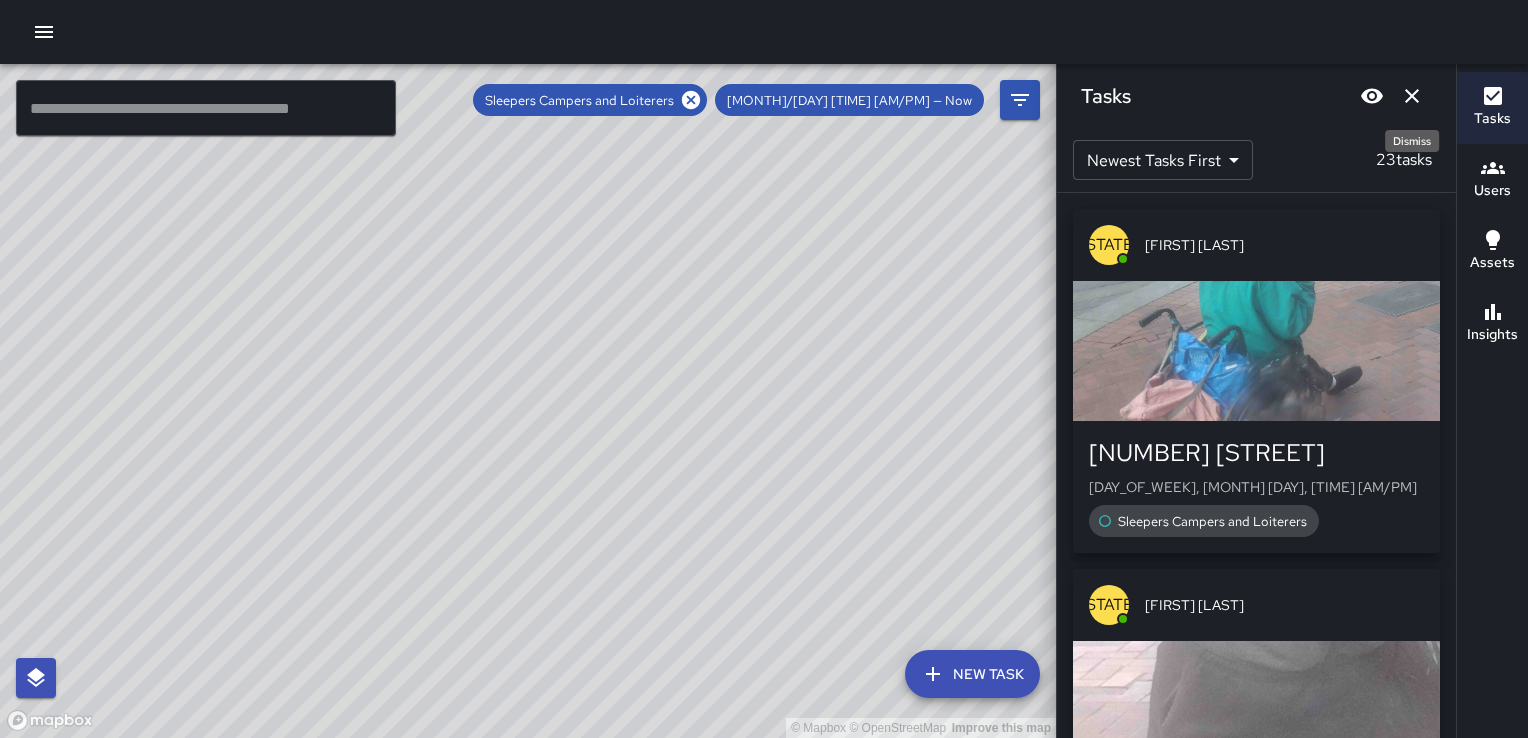 click 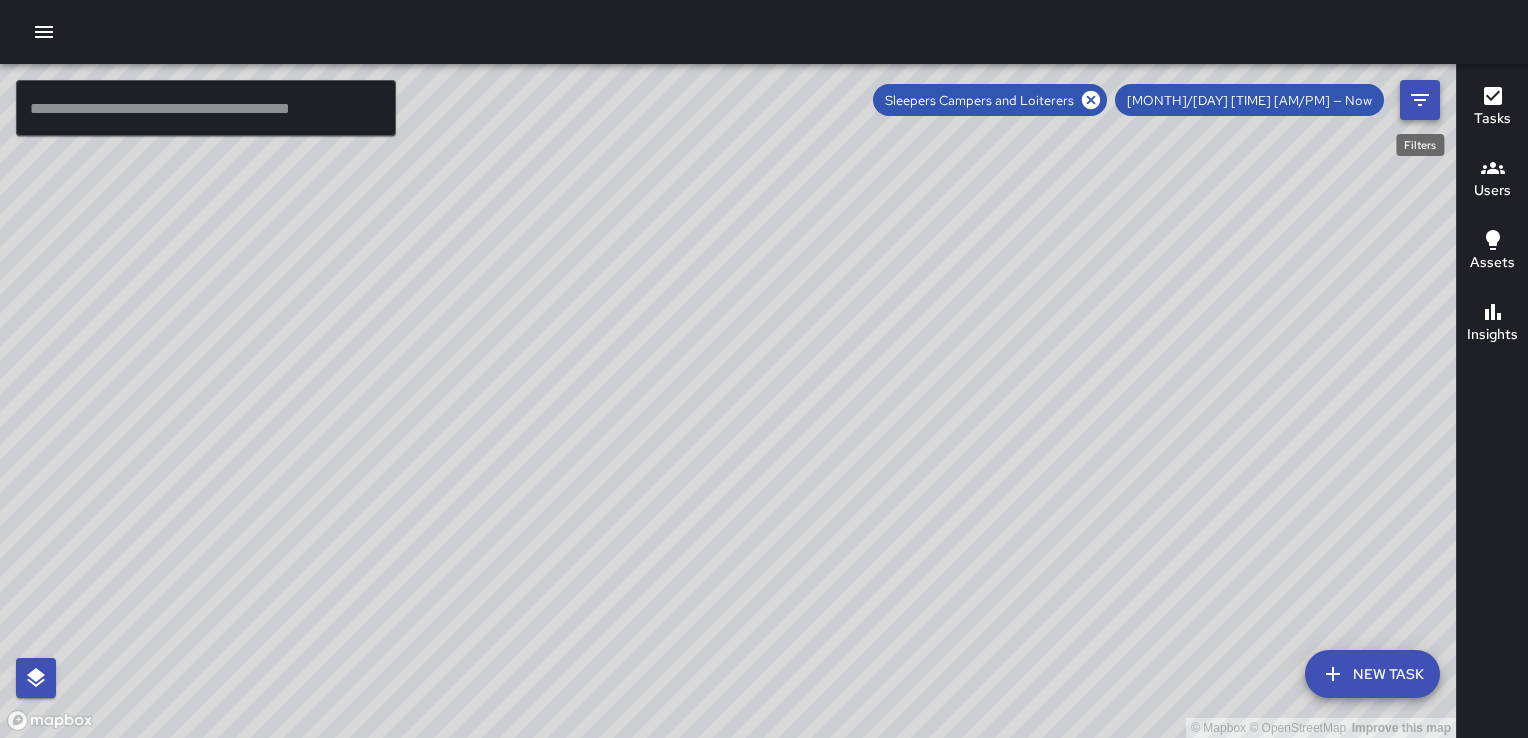 click 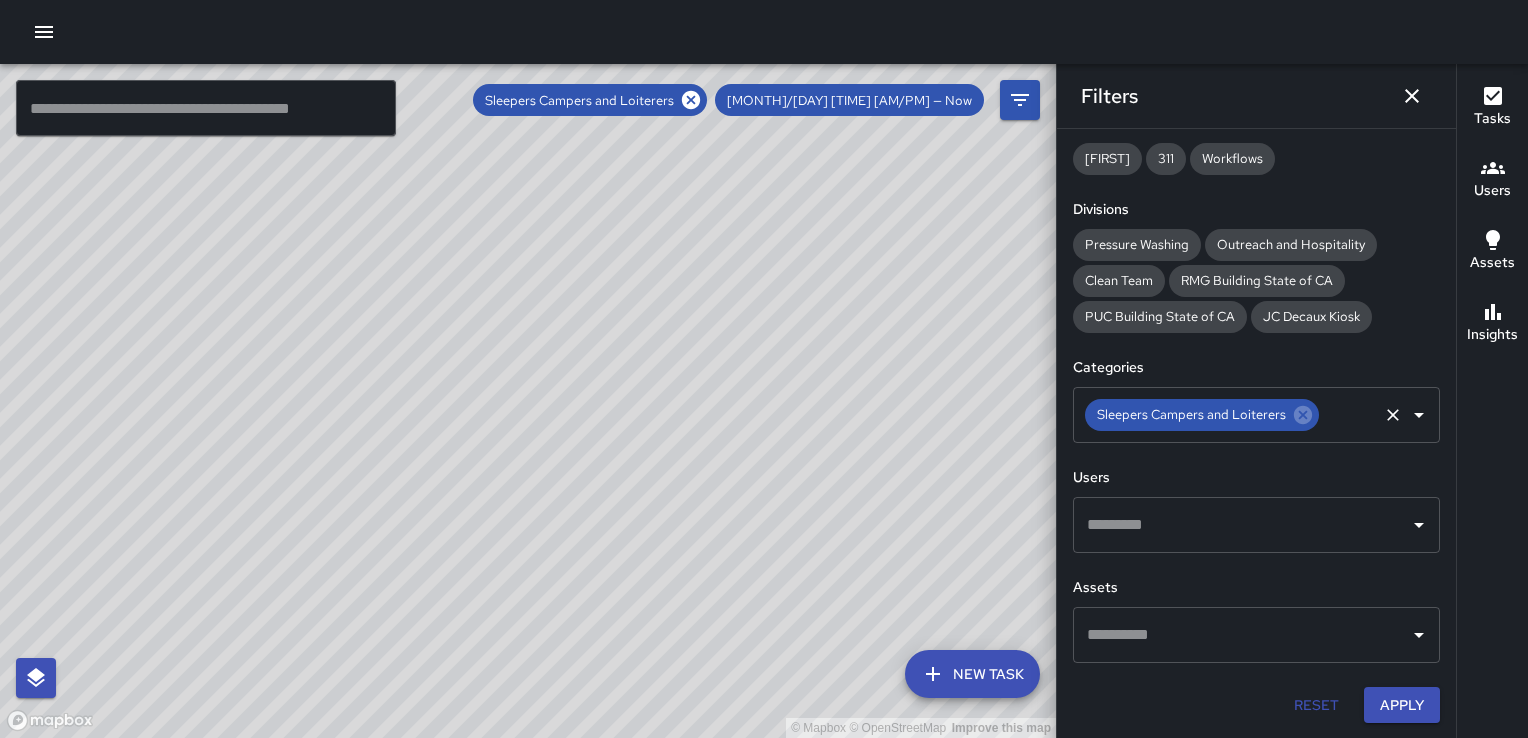 click 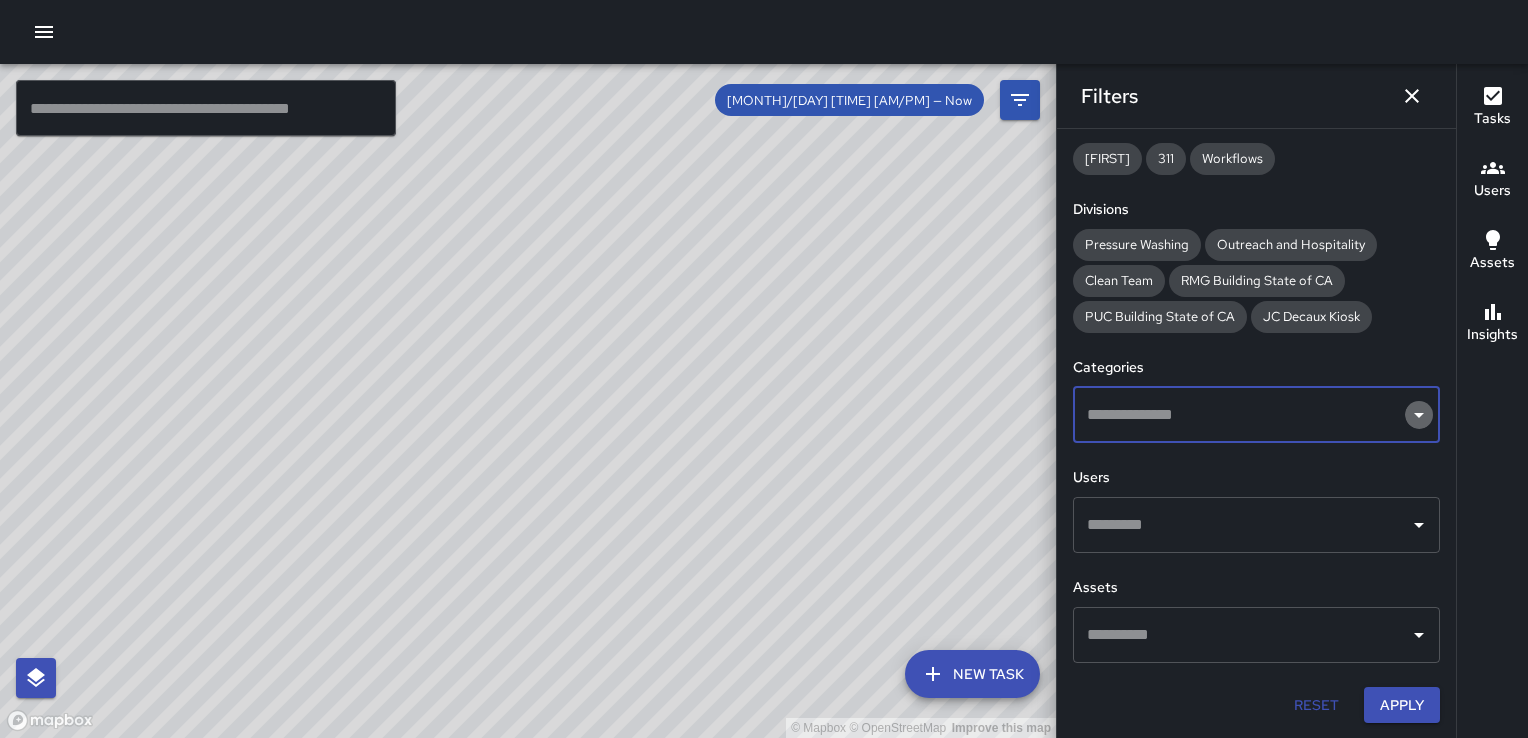 click 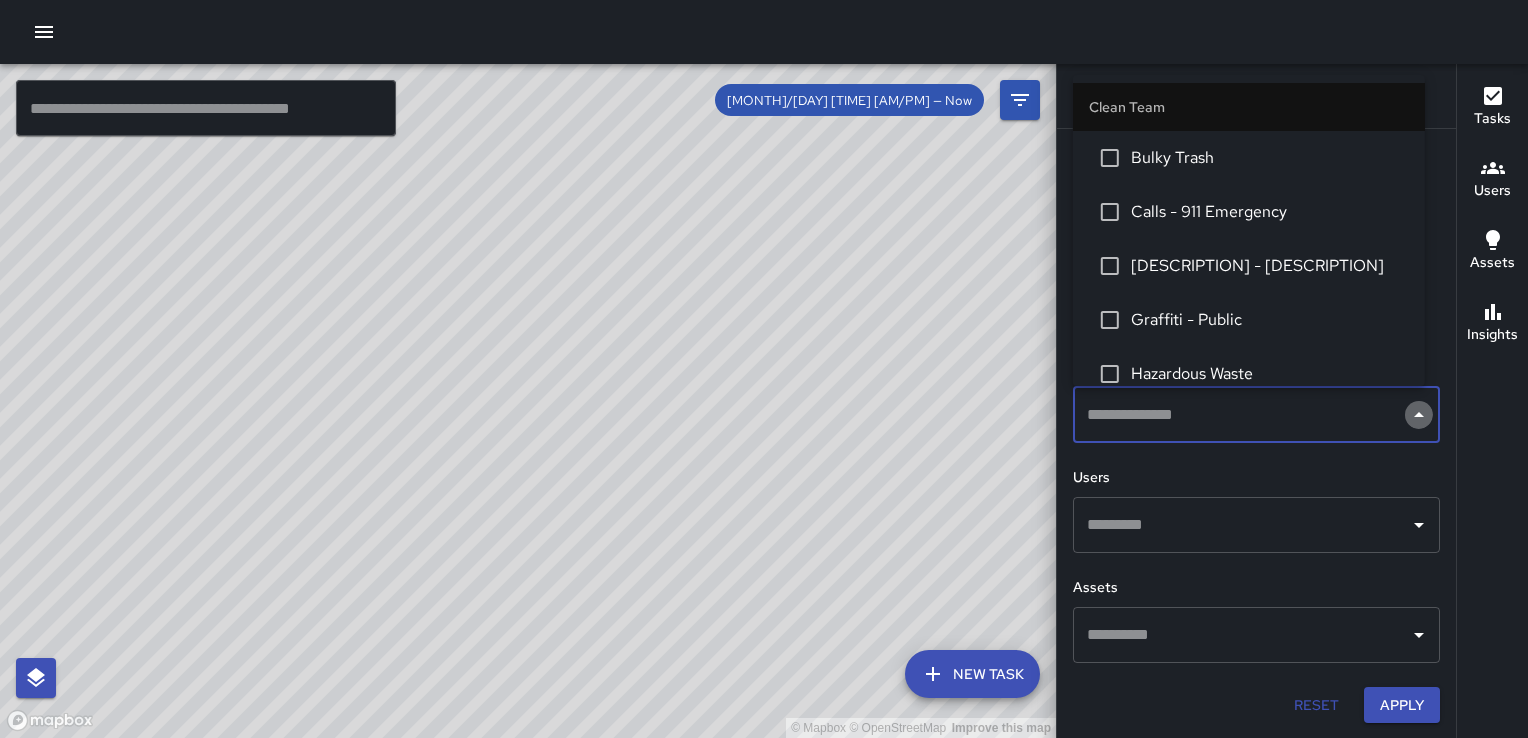 click 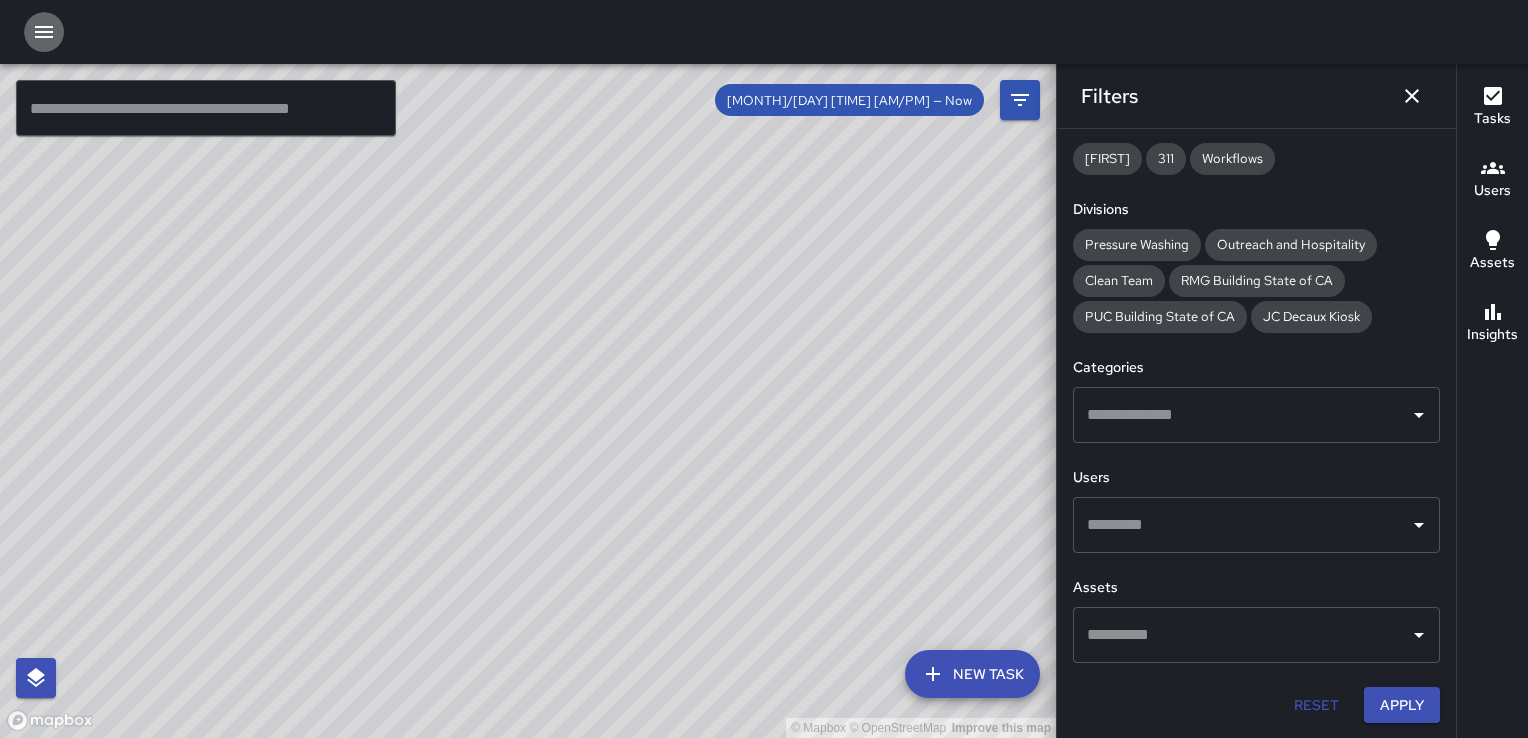 click 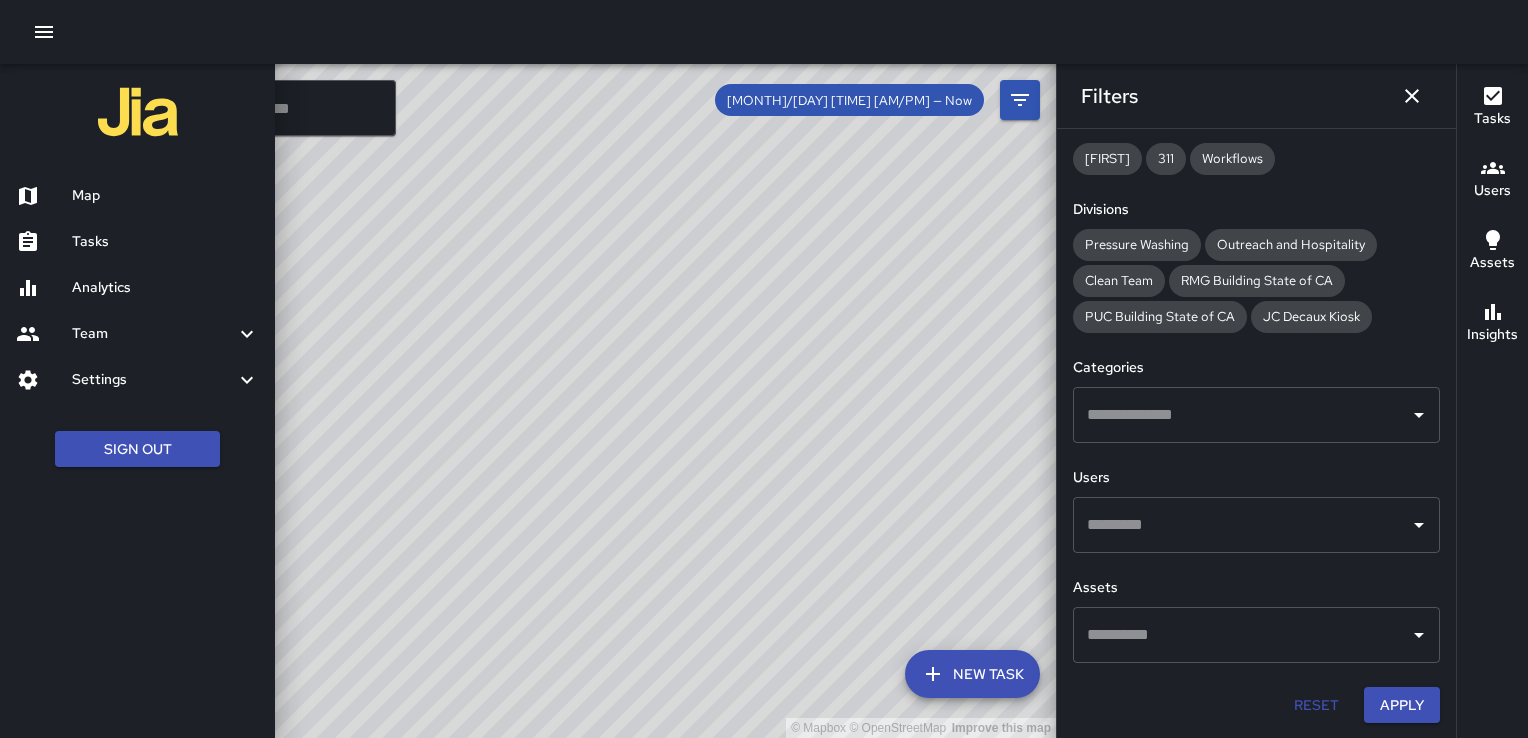 click on "Map" at bounding box center (165, 196) 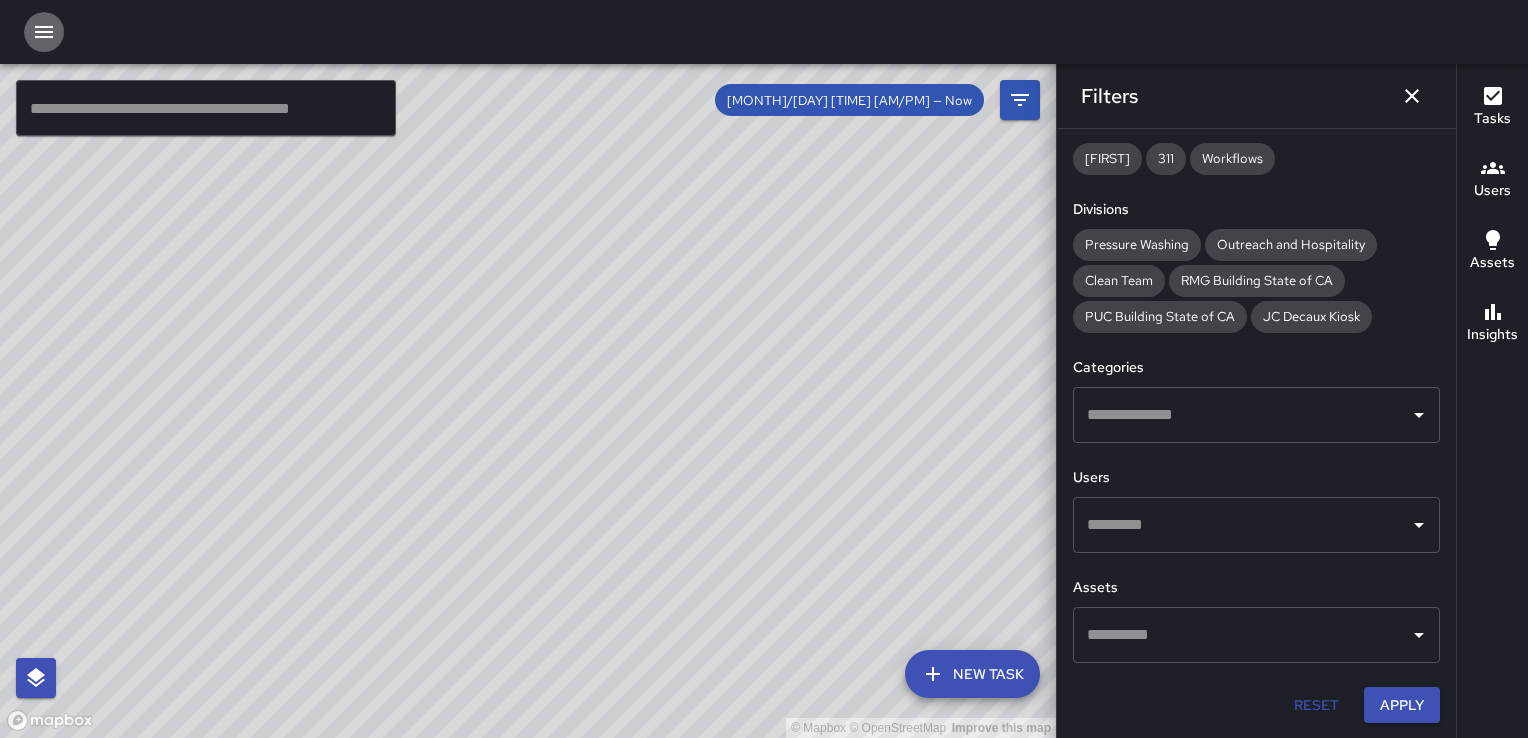 click at bounding box center [44, 32] 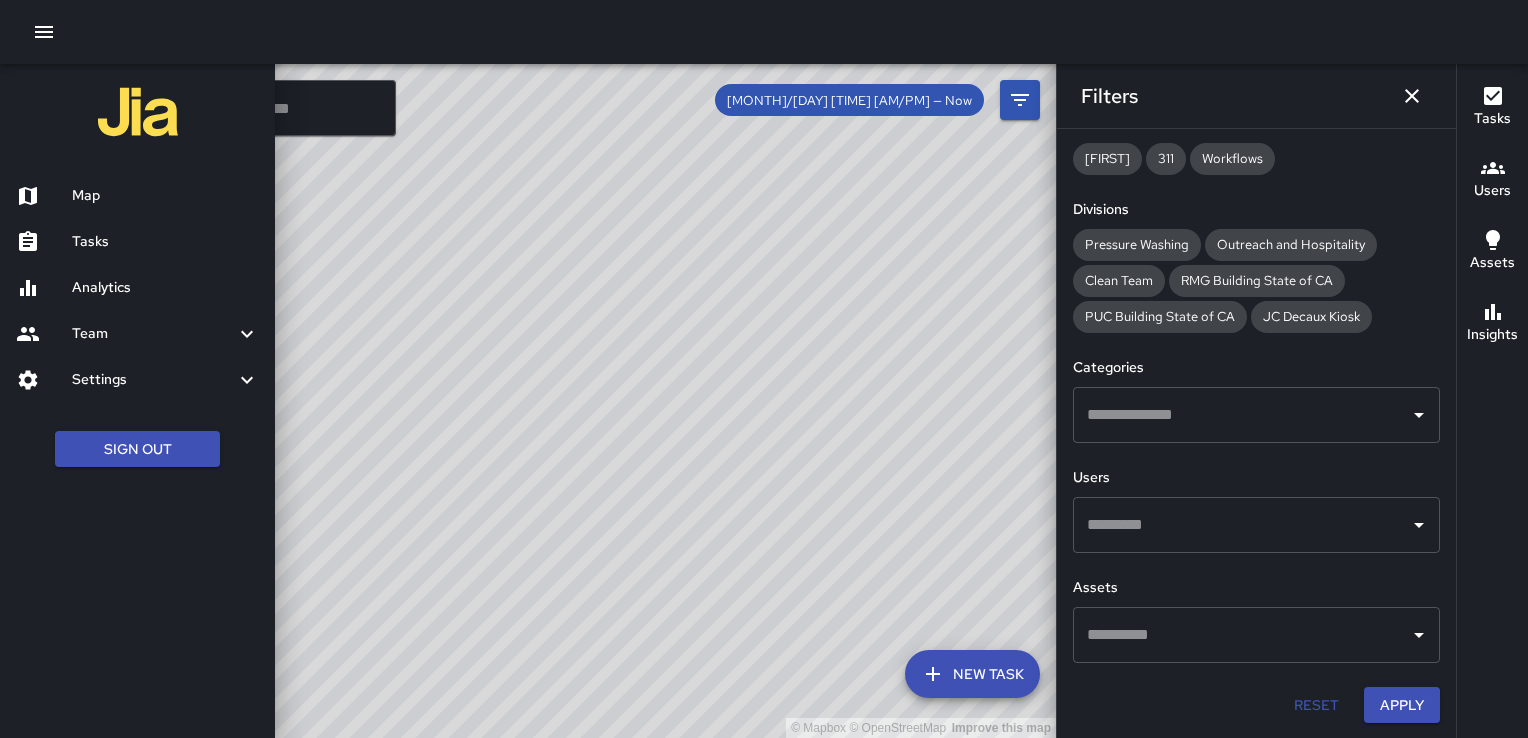 click on "Analytics" at bounding box center [165, 288] 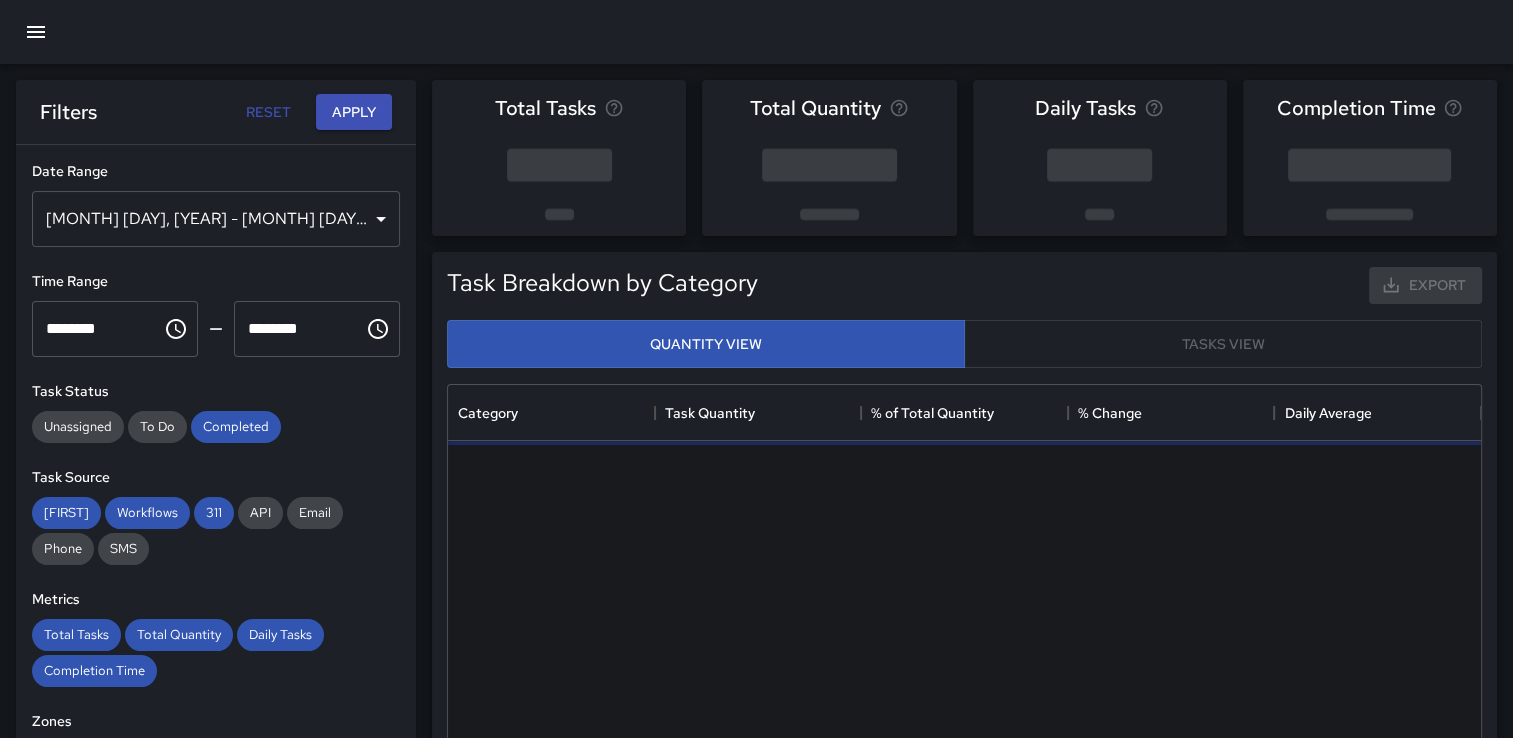 scroll, scrollTop: 16, scrollLeft: 16, axis: both 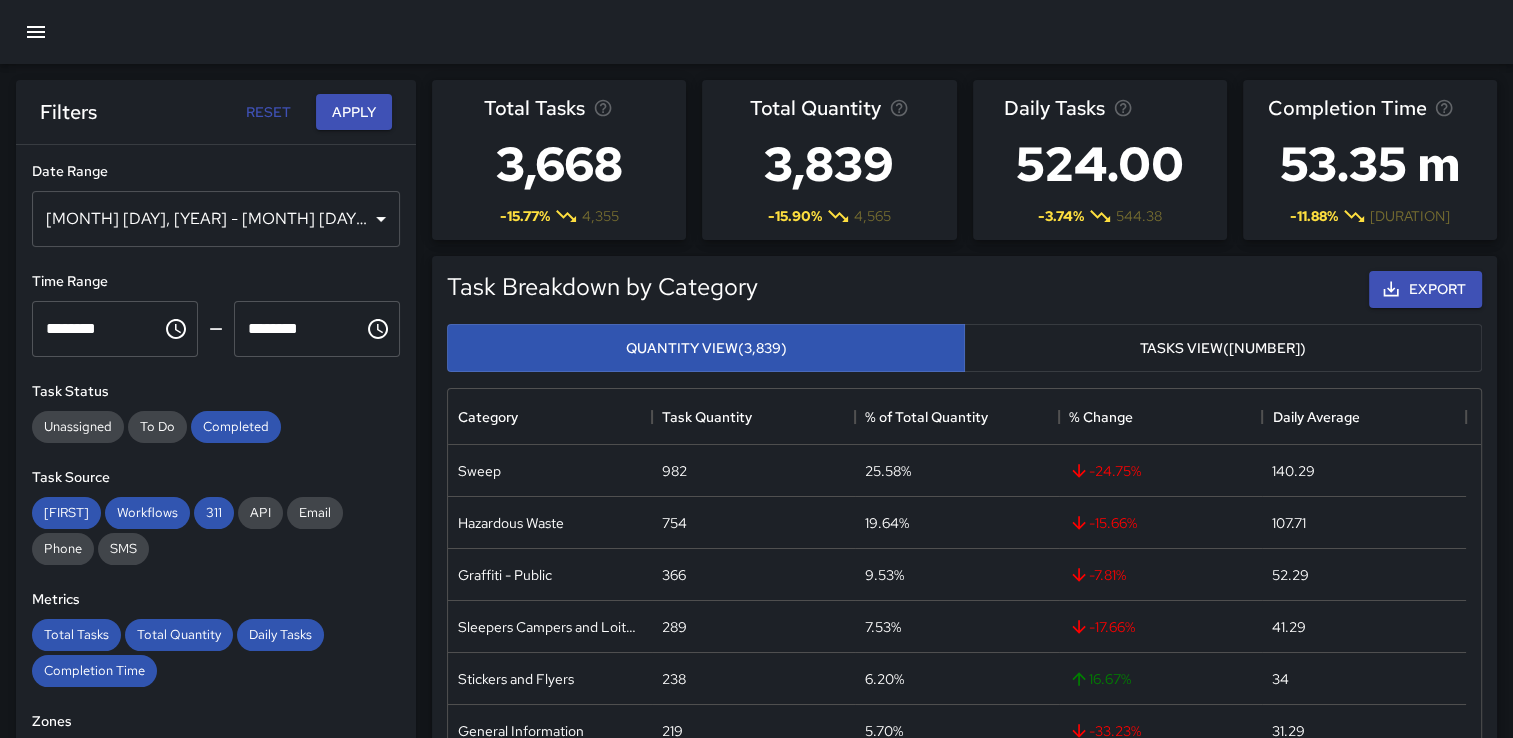 click on "[MONTH] [DAY], [YEAR] - [MONTH] [DAY], [YEAR]" at bounding box center [216, 219] 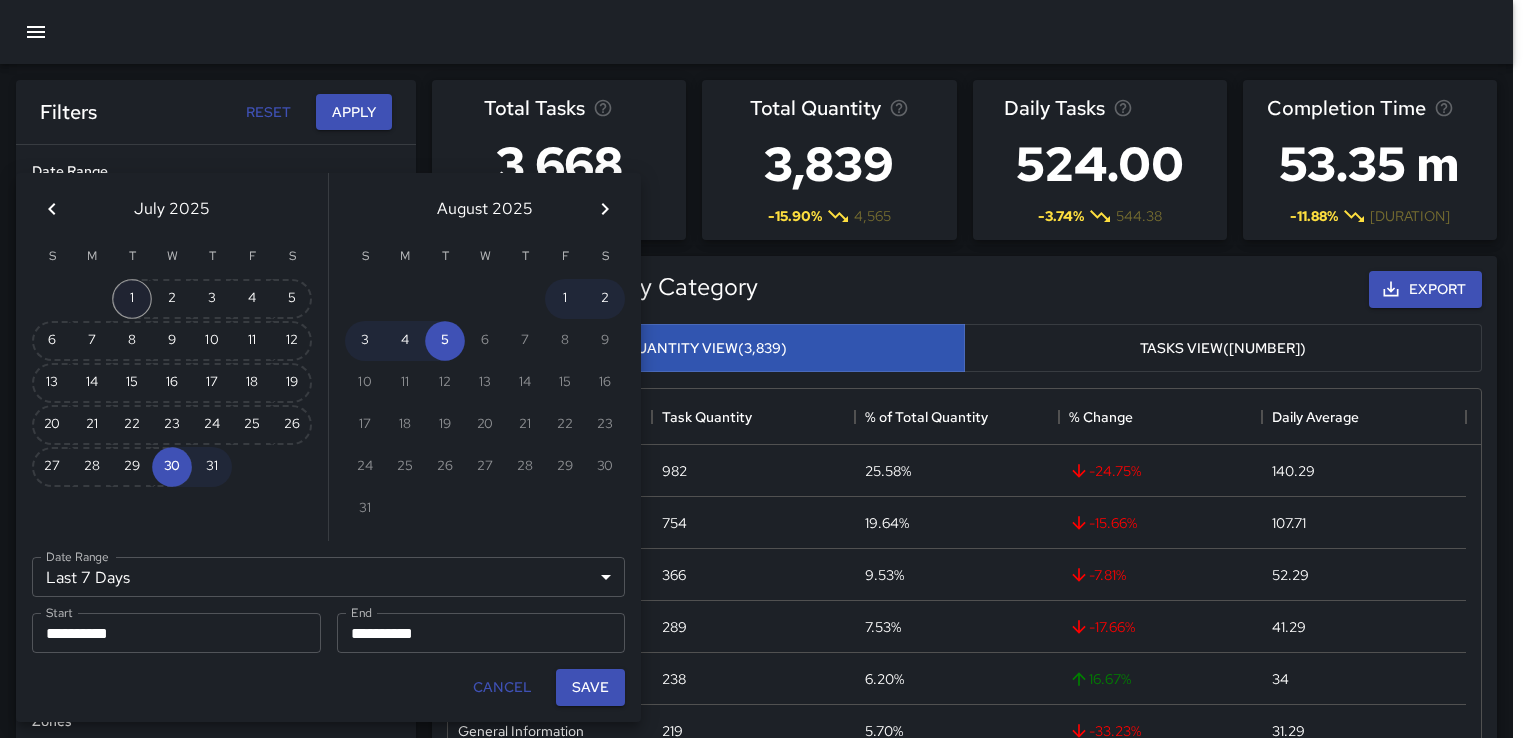 click on "1" at bounding box center (132, 299) 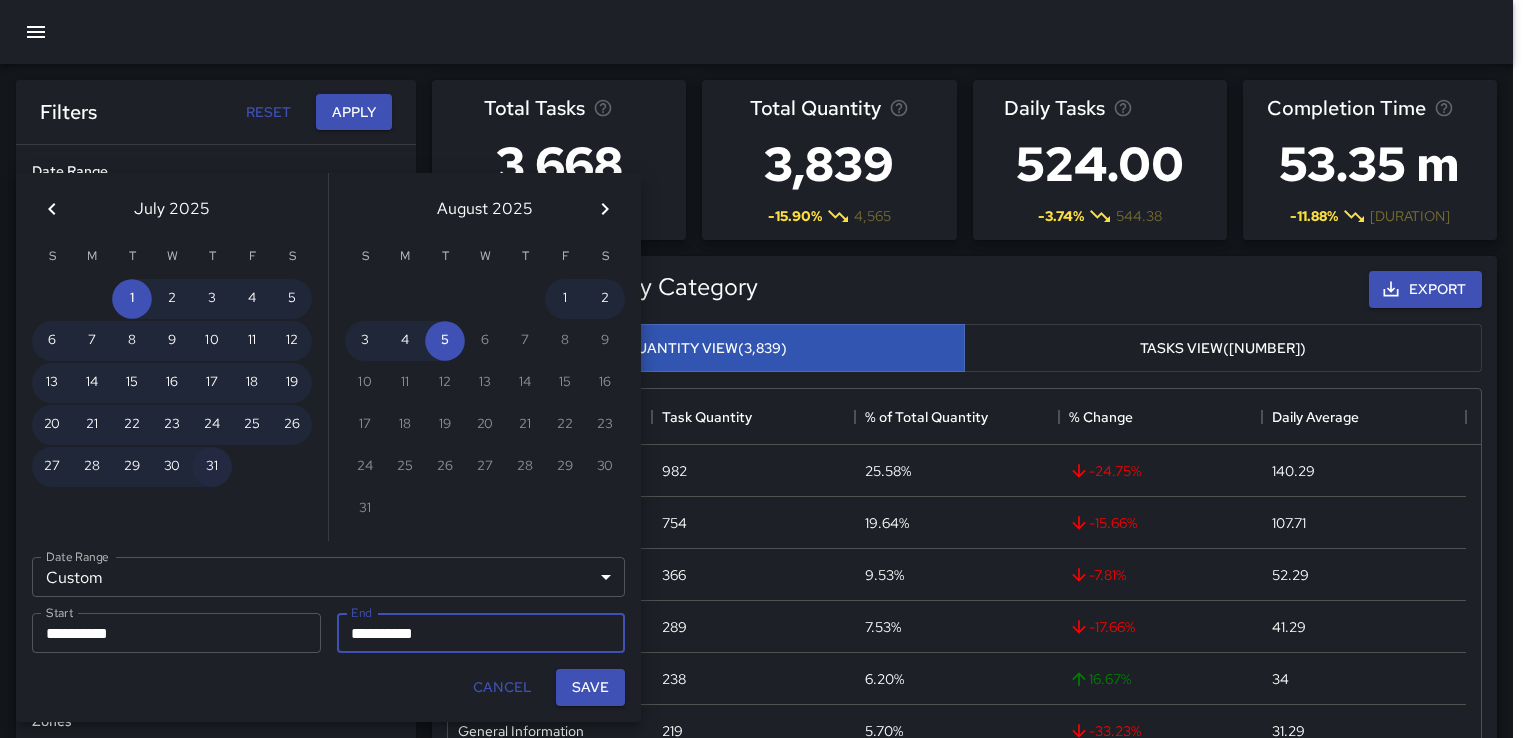 click on "31" at bounding box center (212, 467) 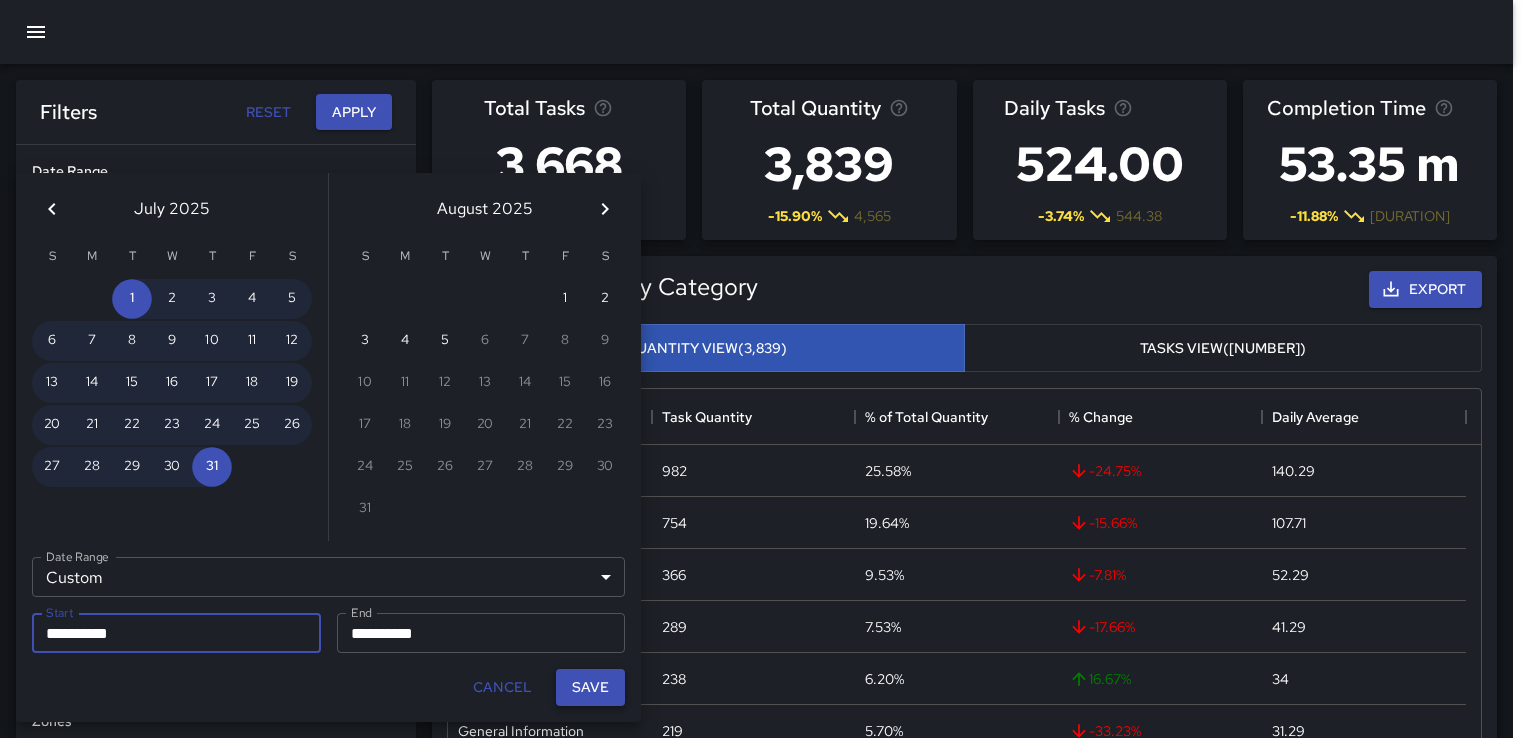 click on "Save" at bounding box center (590, 687) 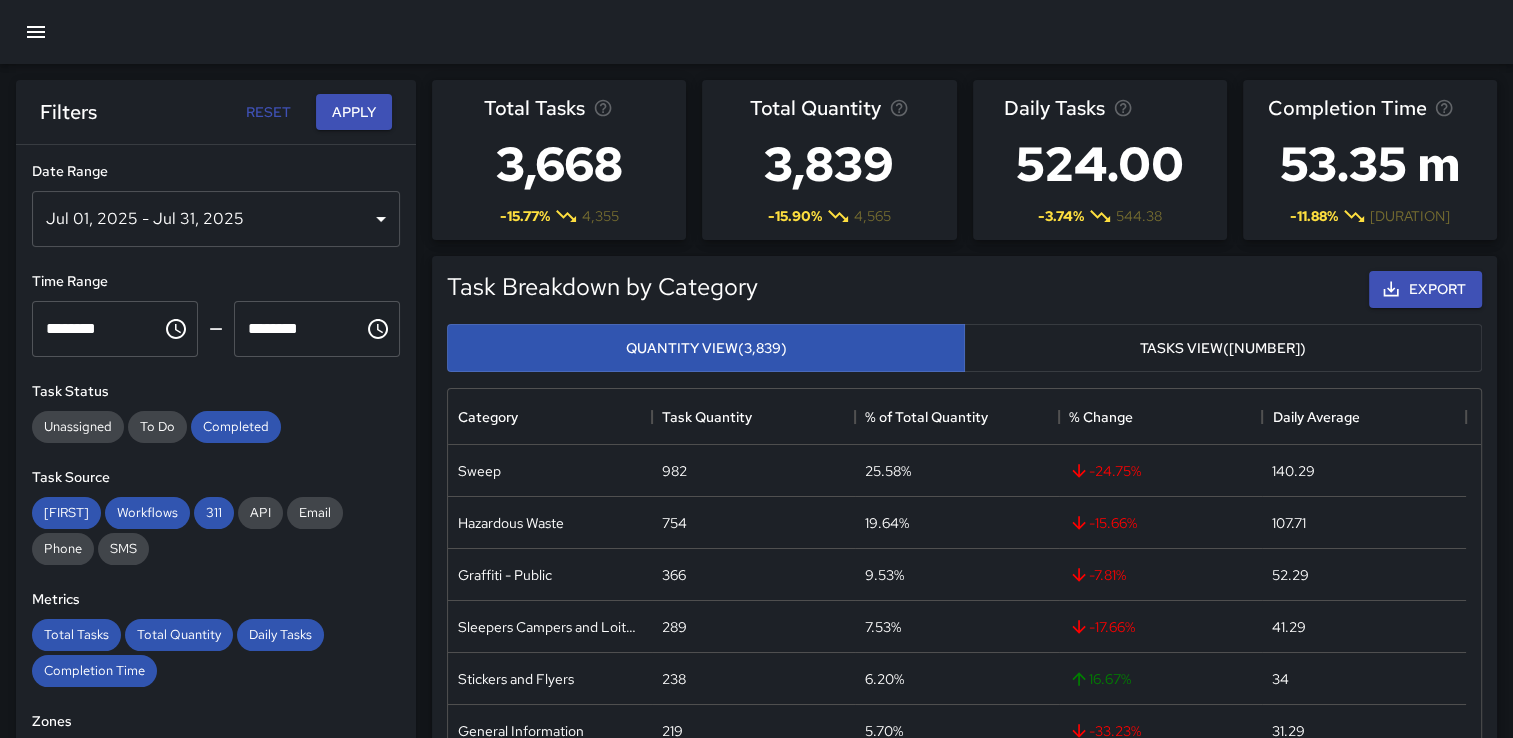 scroll, scrollTop: 16, scrollLeft: 16, axis: both 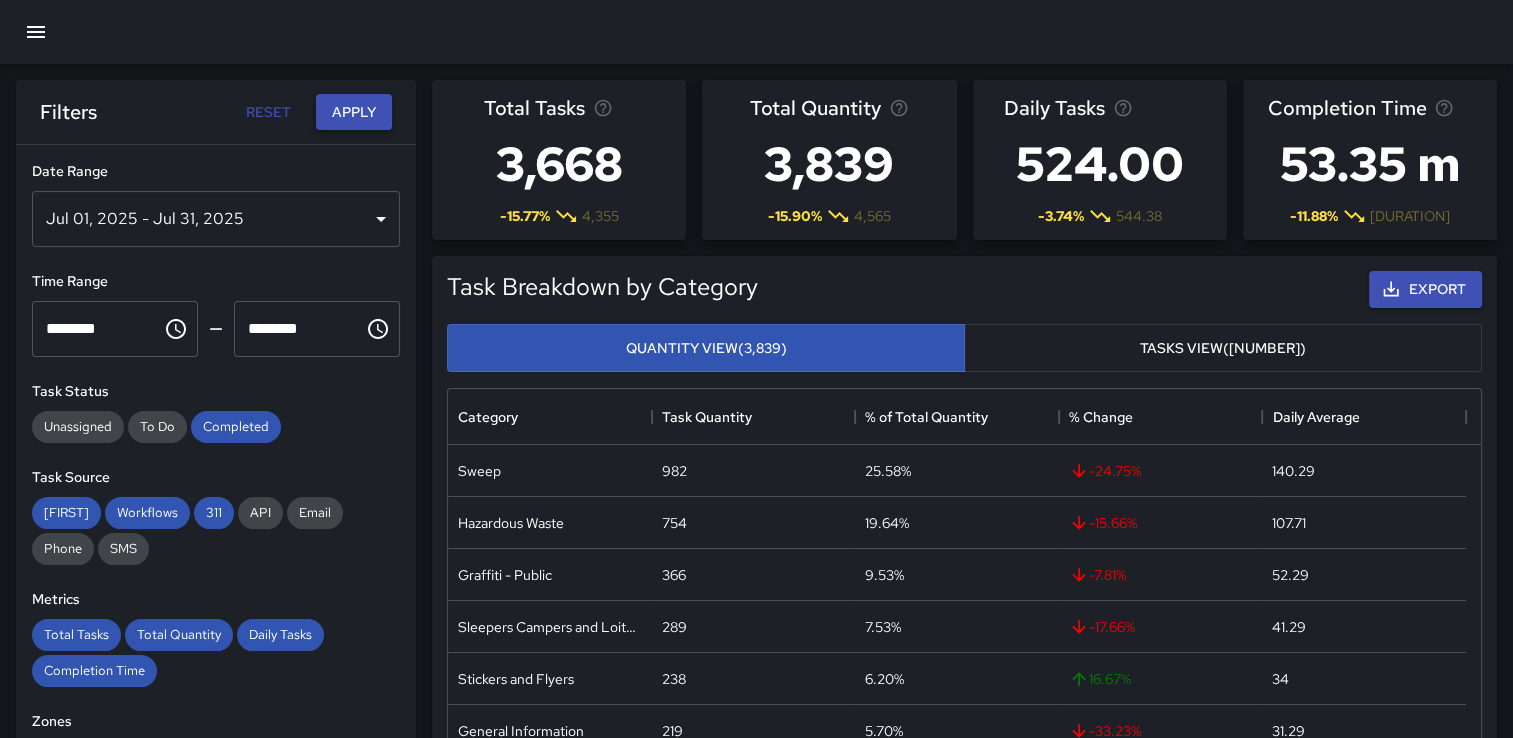 click on "Apply" at bounding box center [354, 112] 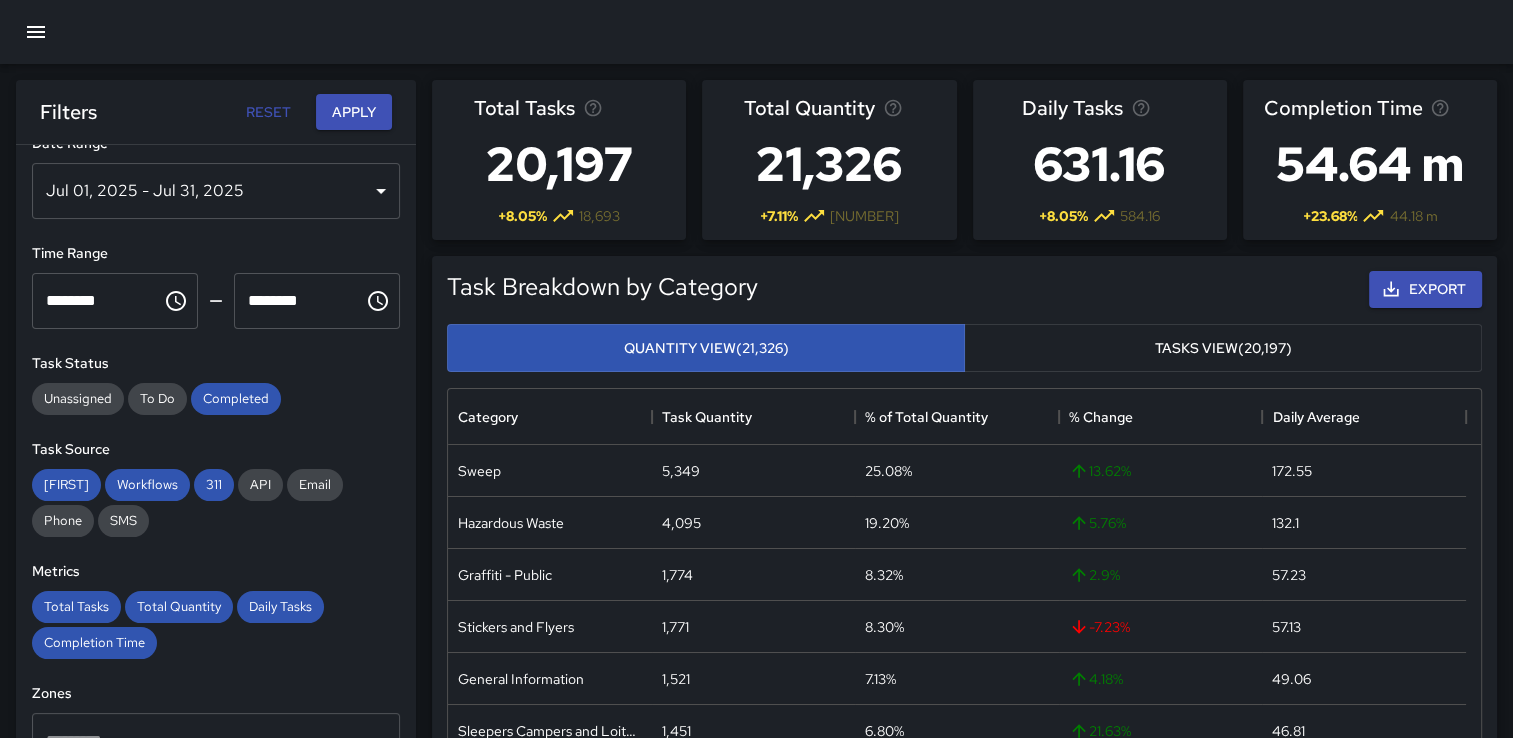 scroll, scrollTop: 0, scrollLeft: 0, axis: both 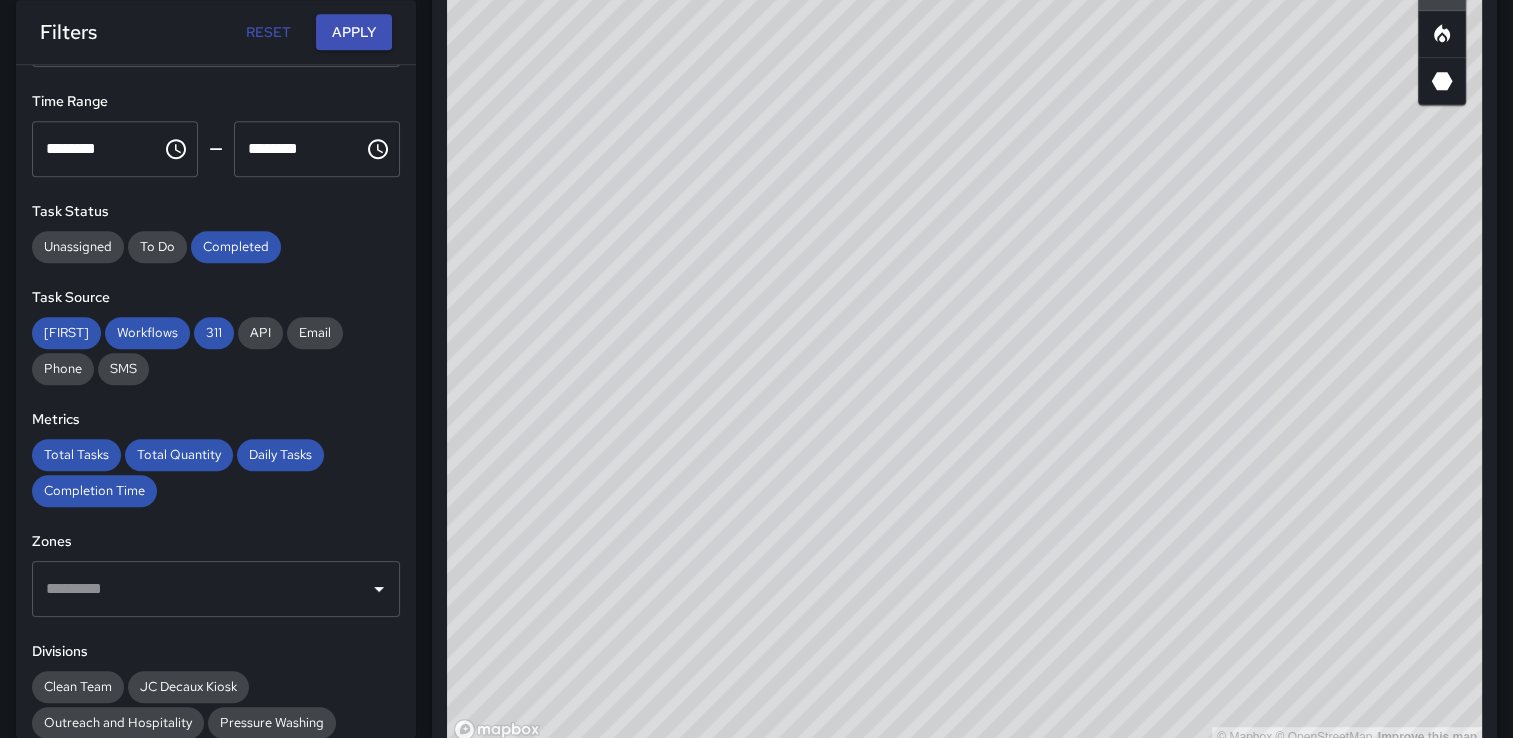 drag, startPoint x: 715, startPoint y: 371, endPoint x: 699, endPoint y: 351, distance: 25.612497 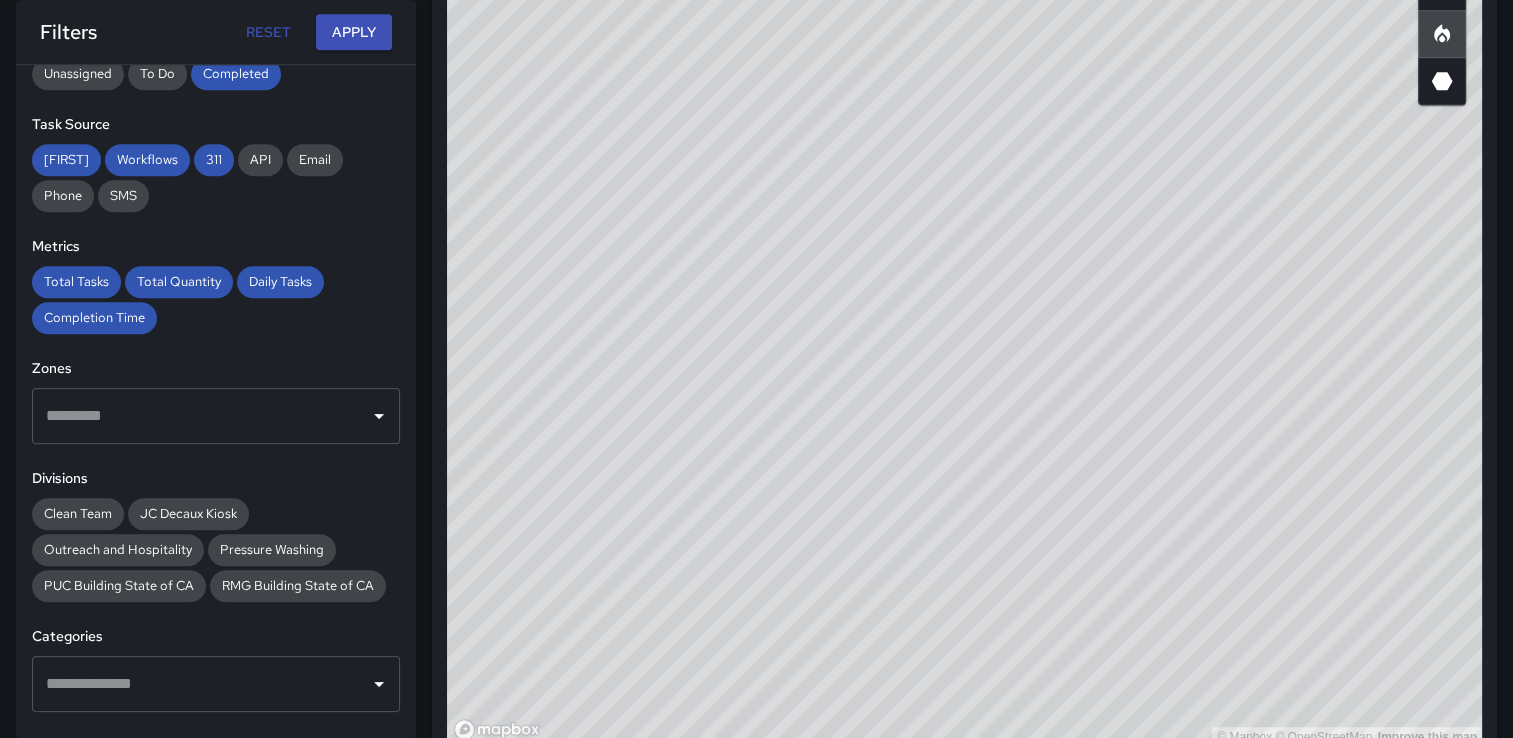scroll, scrollTop: 500, scrollLeft: 0, axis: vertical 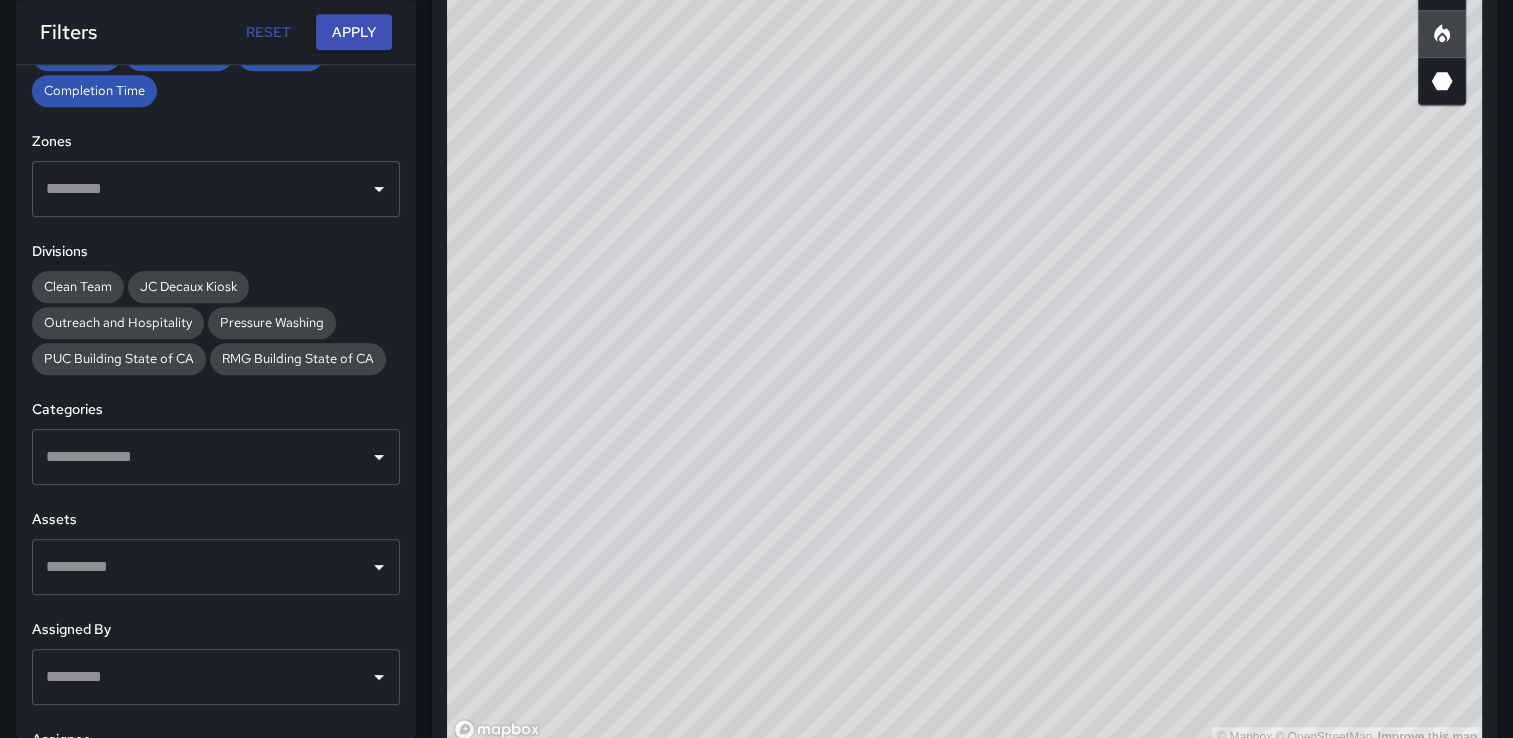 click 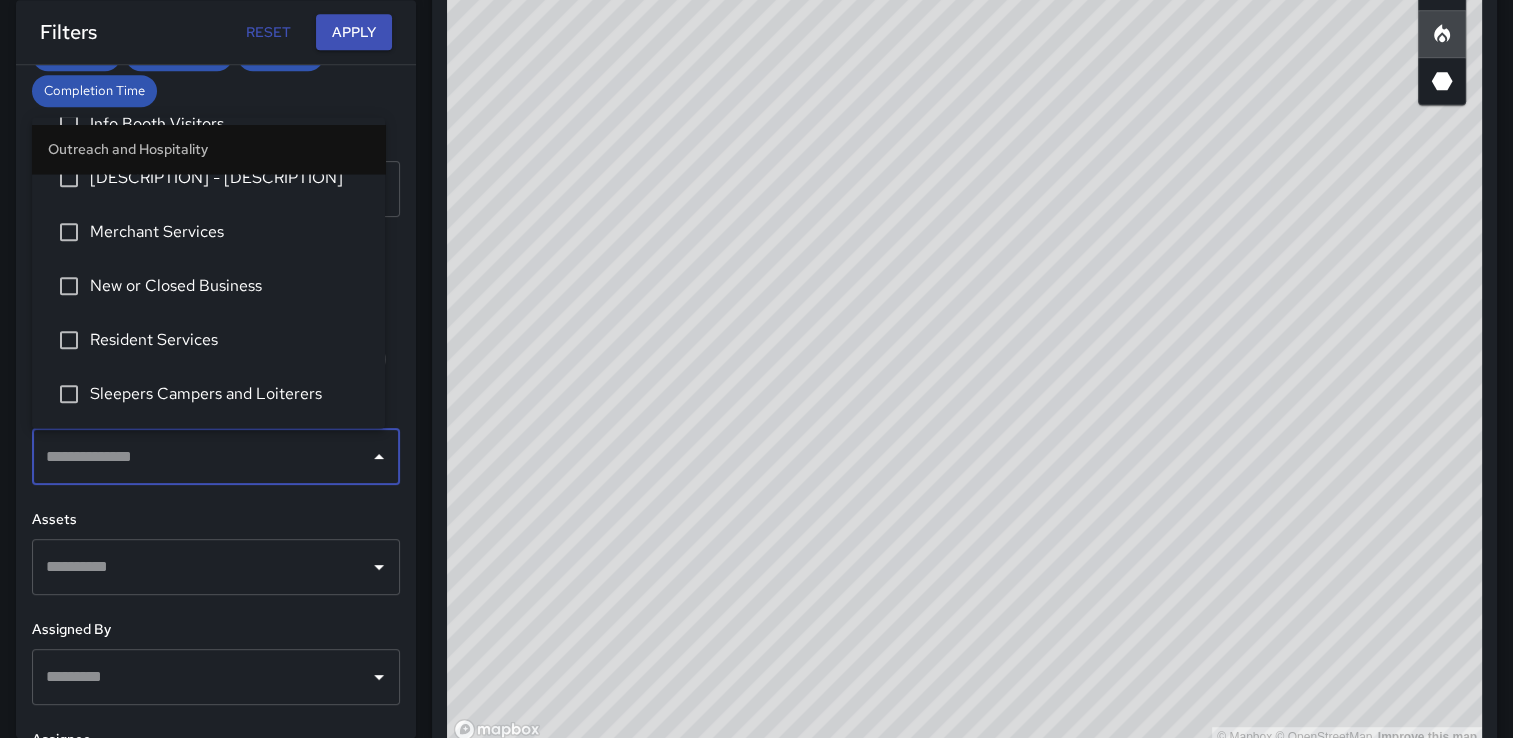 scroll, scrollTop: 1700, scrollLeft: 0, axis: vertical 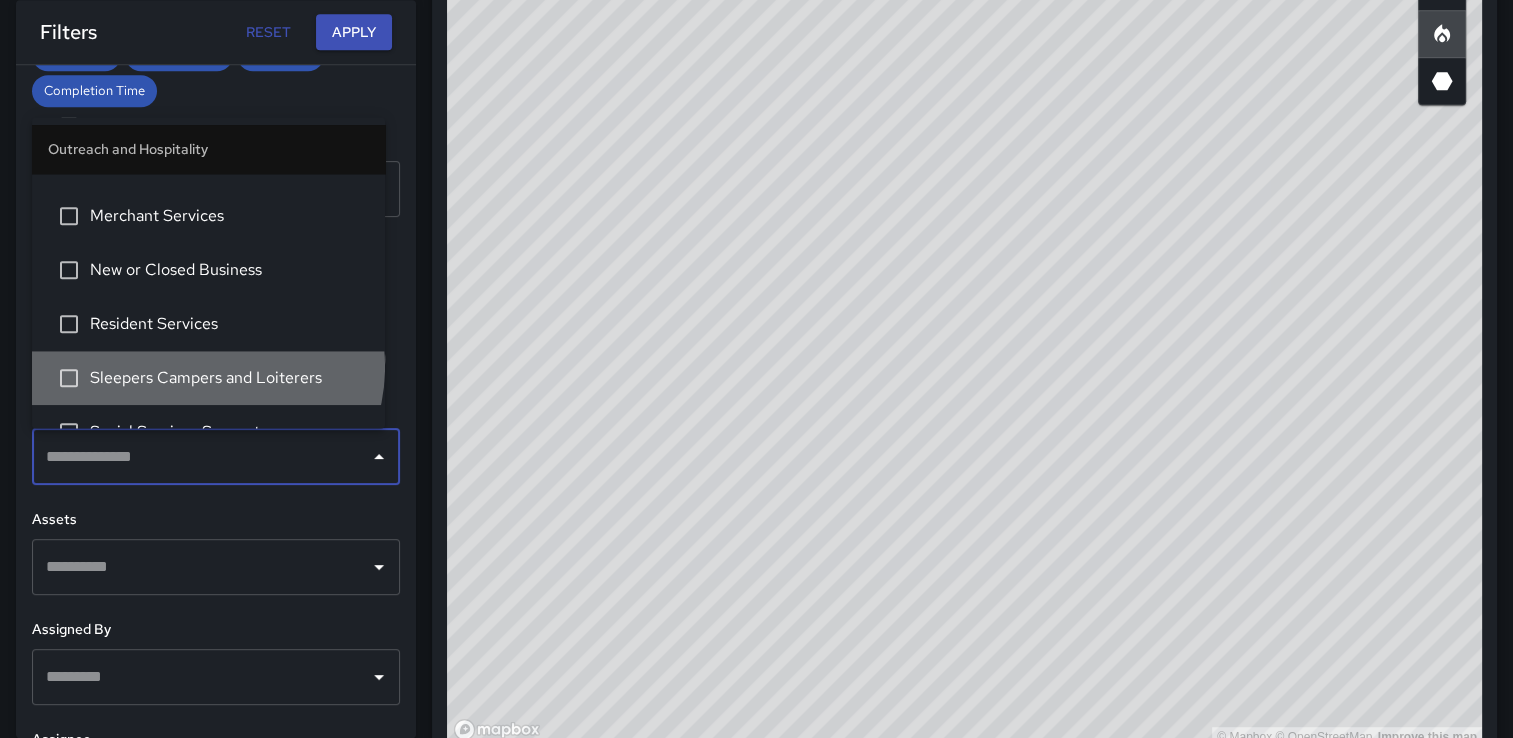 click on "Sleepers Campers and Loiterers" at bounding box center [229, 378] 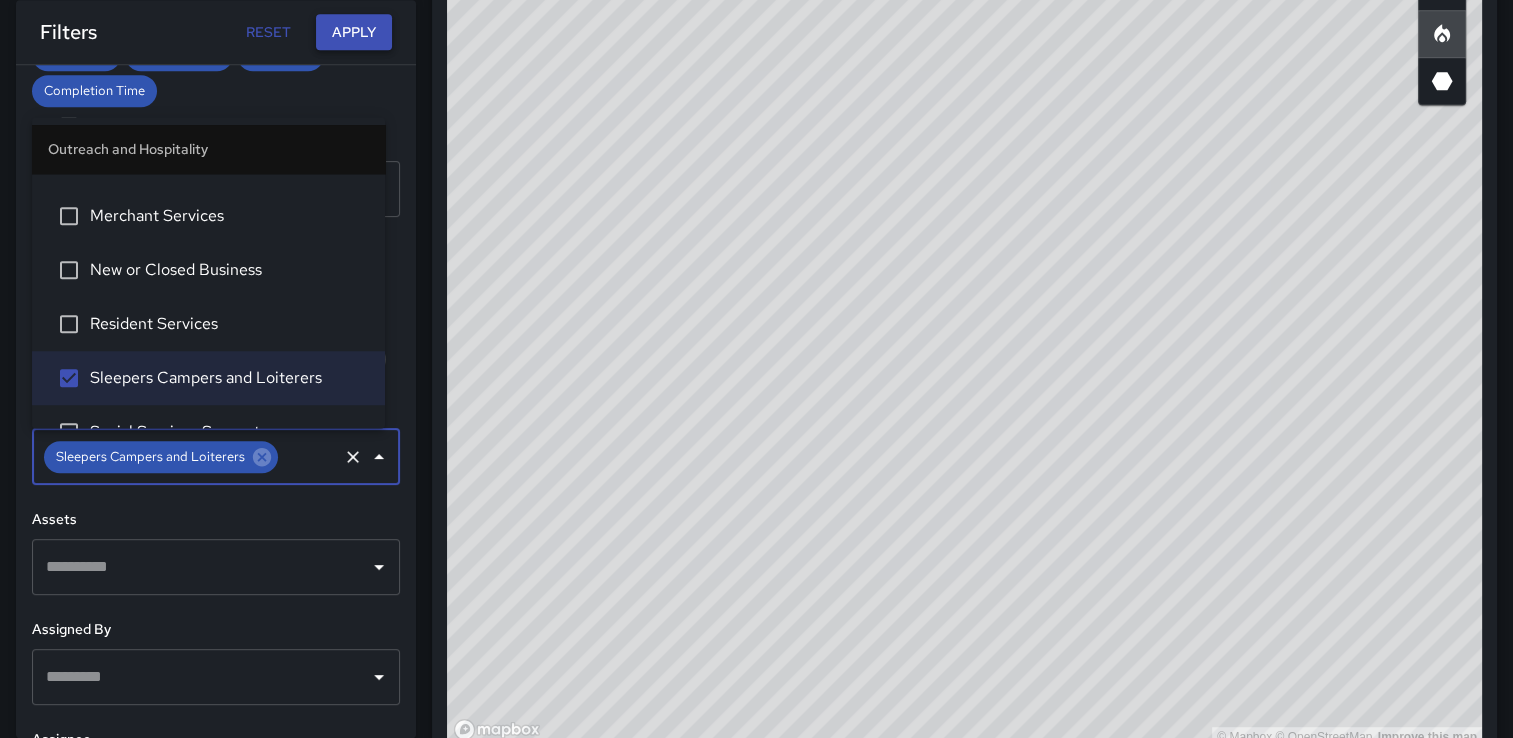 click on "Apply" at bounding box center (354, 32) 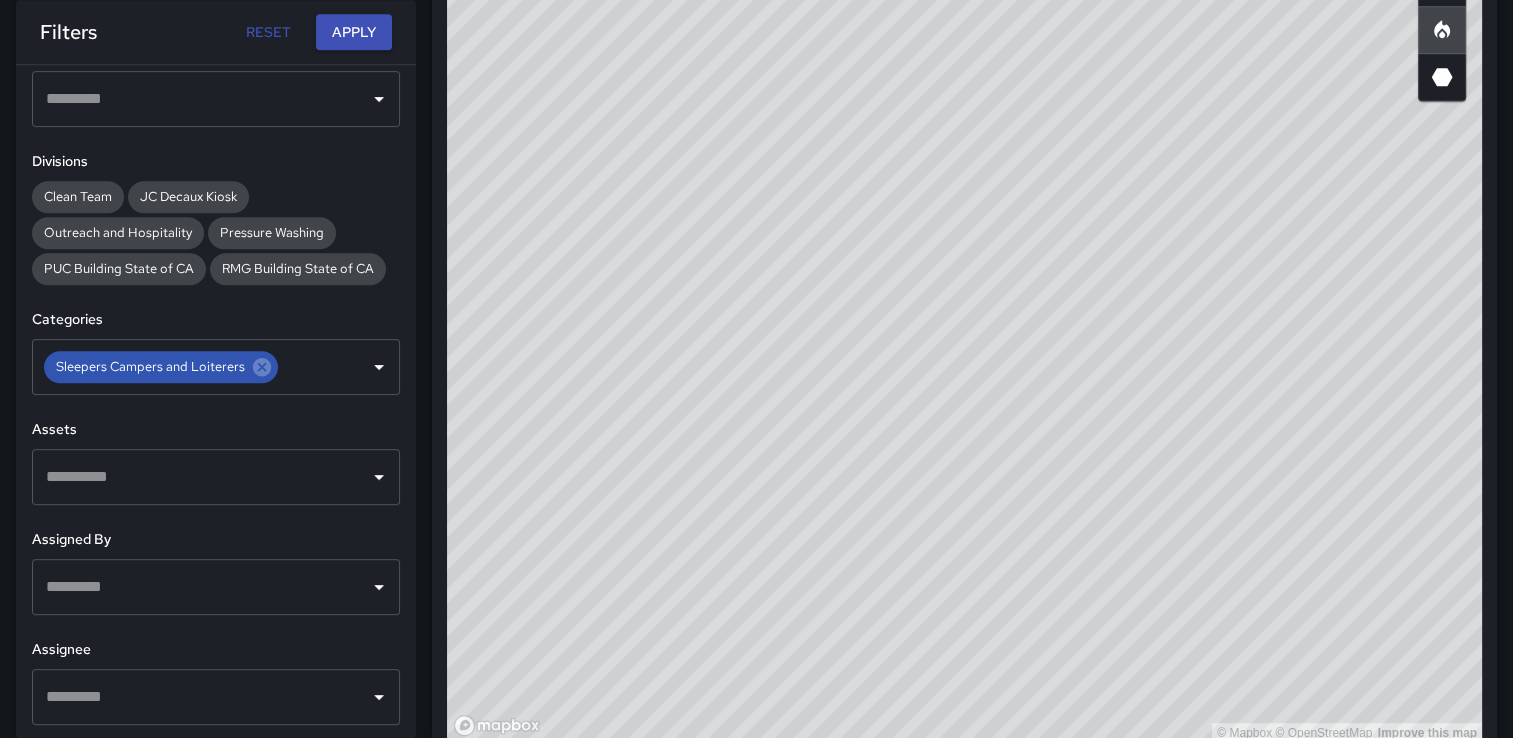 scroll, scrollTop: 592, scrollLeft: 0, axis: vertical 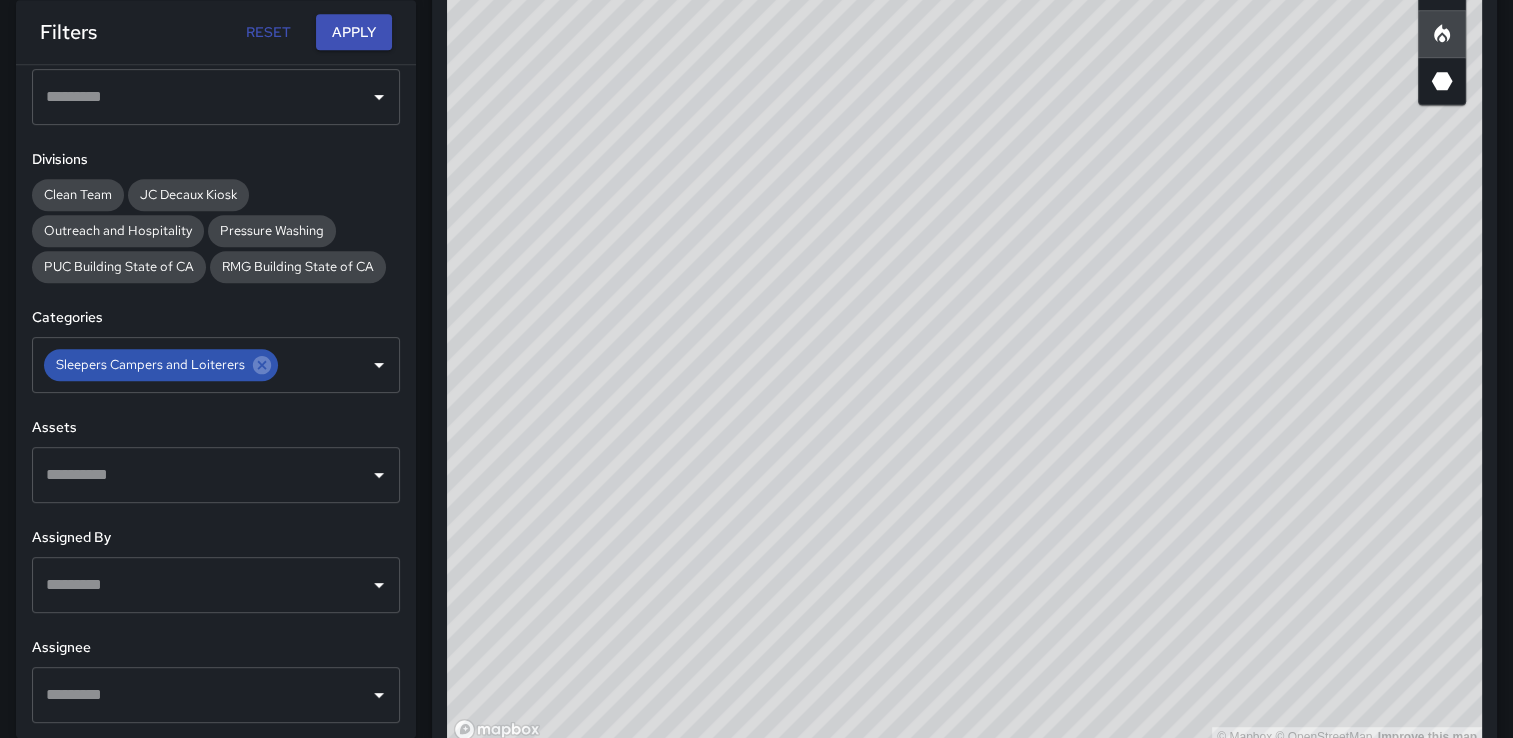 drag, startPoint x: 1059, startPoint y: 376, endPoint x: 1171, endPoint y: 405, distance: 115.69356 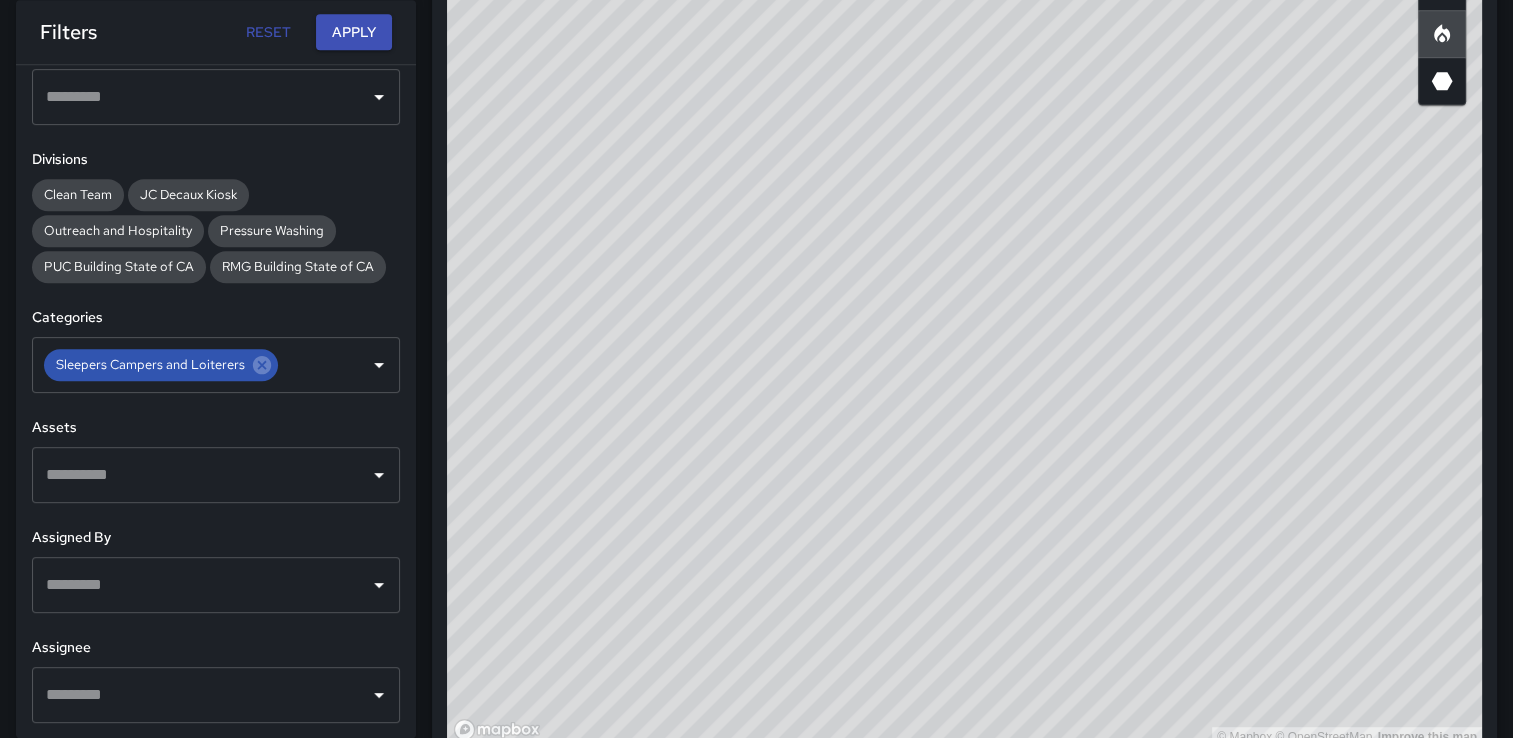 click on "© Mapbox   © OpenStreetMap   Improve this map" at bounding box center [964, 347] 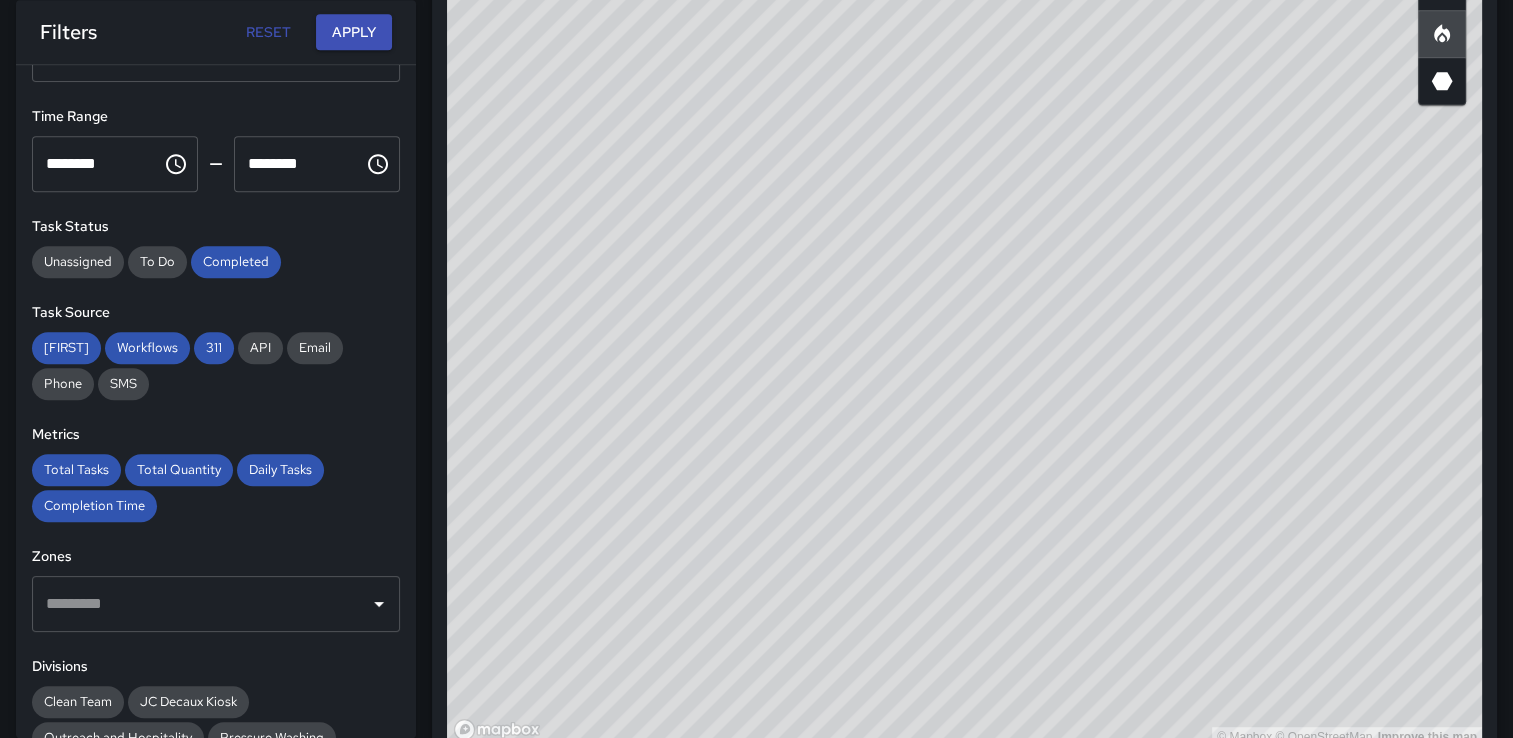 scroll, scrollTop: 0, scrollLeft: 0, axis: both 